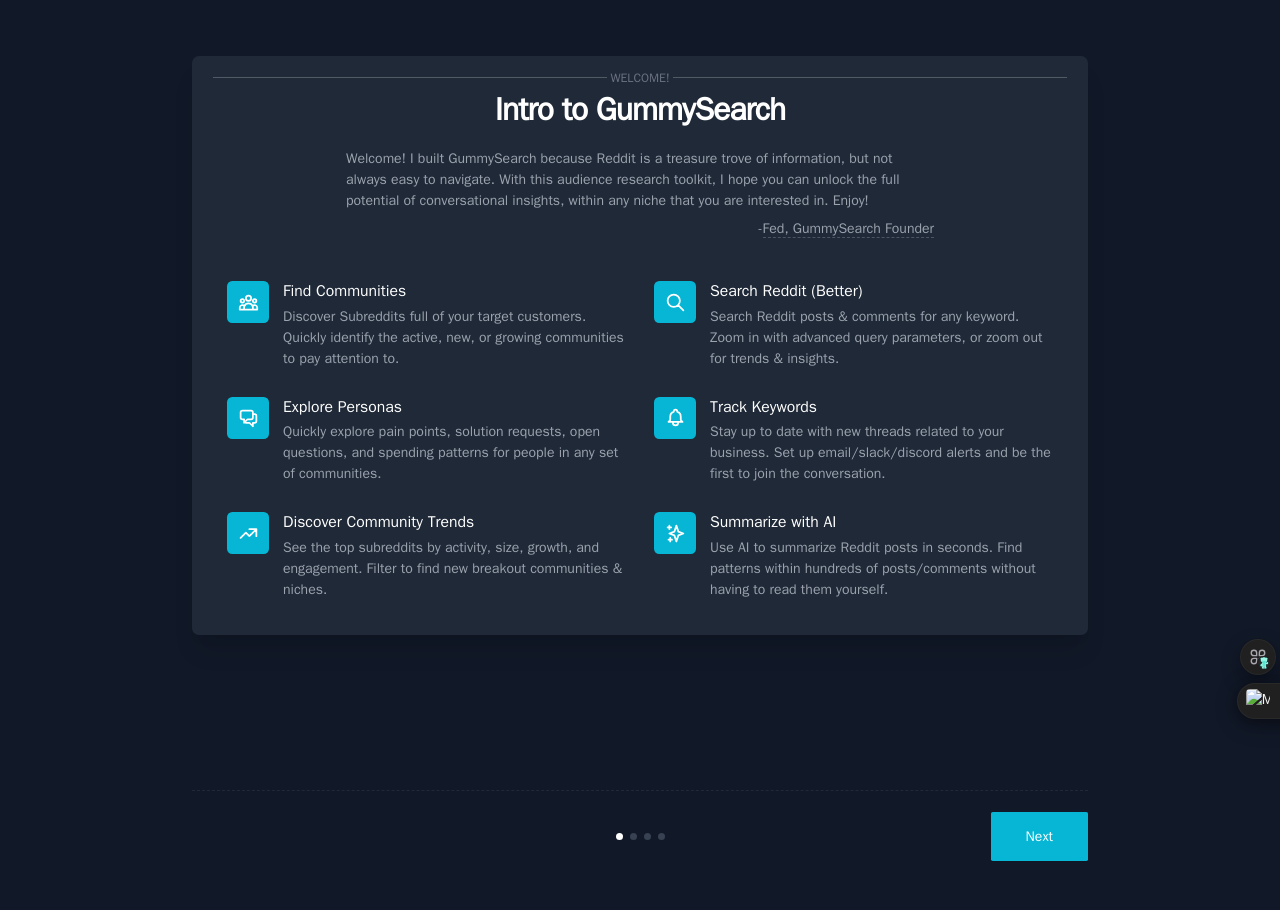 scroll, scrollTop: 0, scrollLeft: 0, axis: both 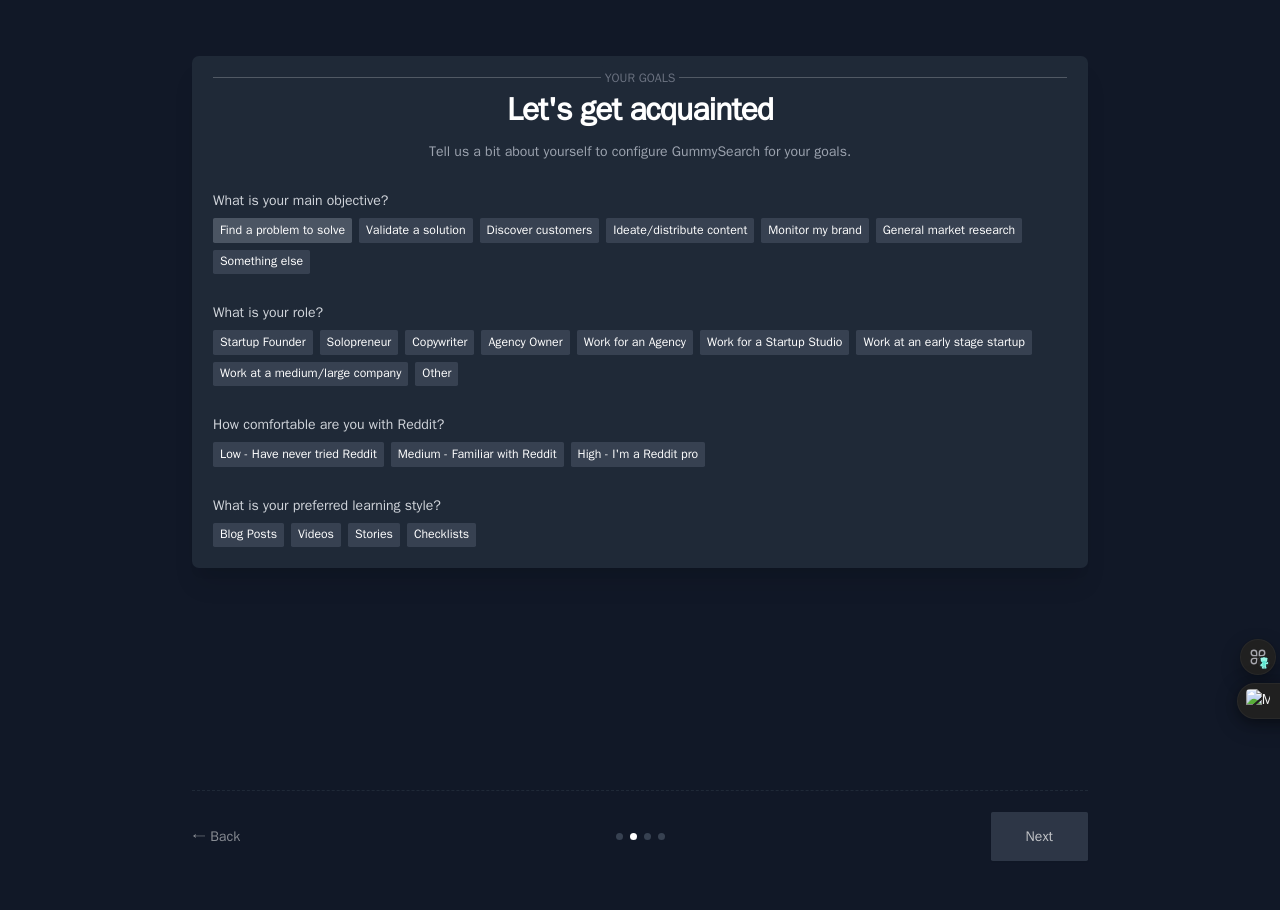 click on "Find a problem to solve" at bounding box center (282, 230) 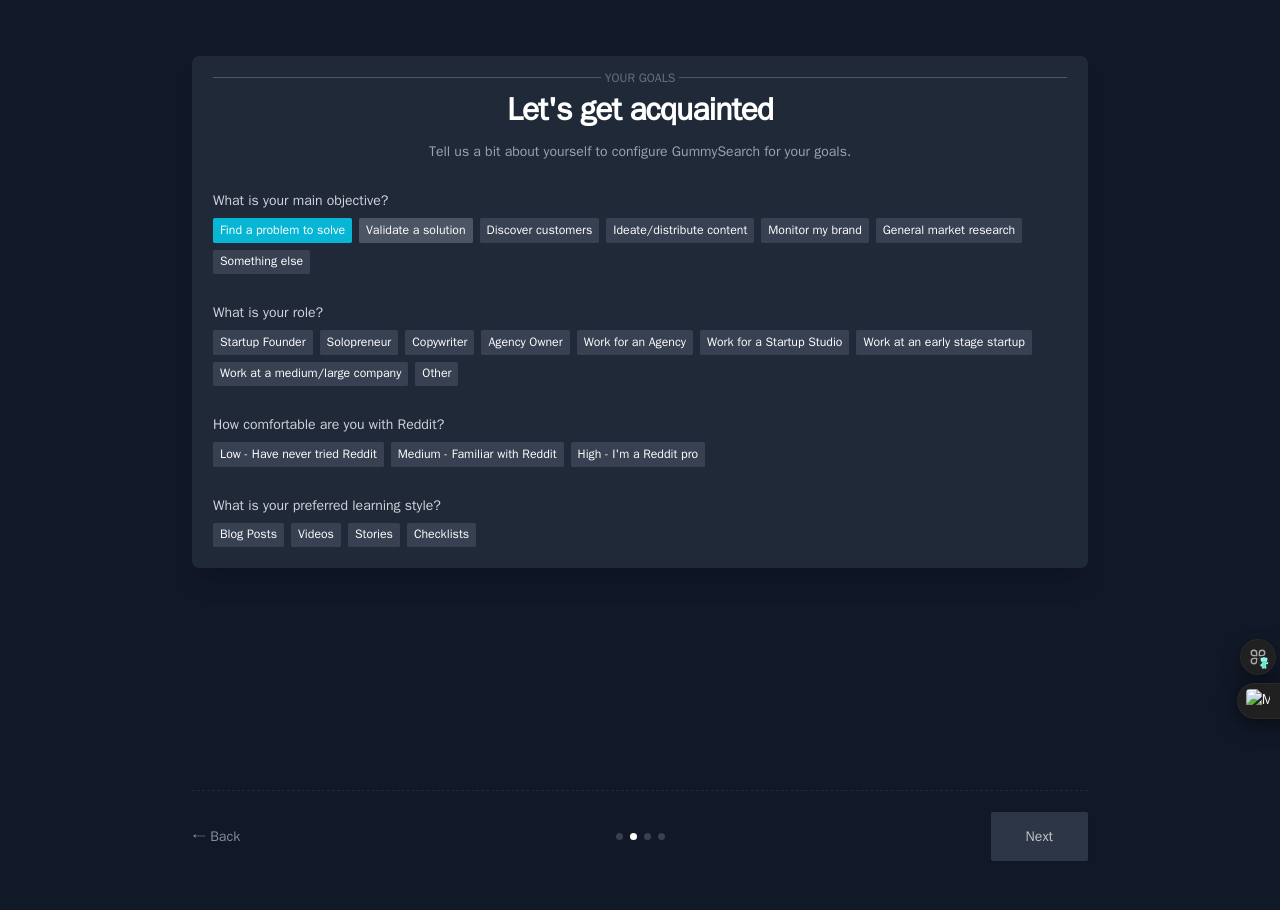 click on "Validate a solution" at bounding box center [416, 230] 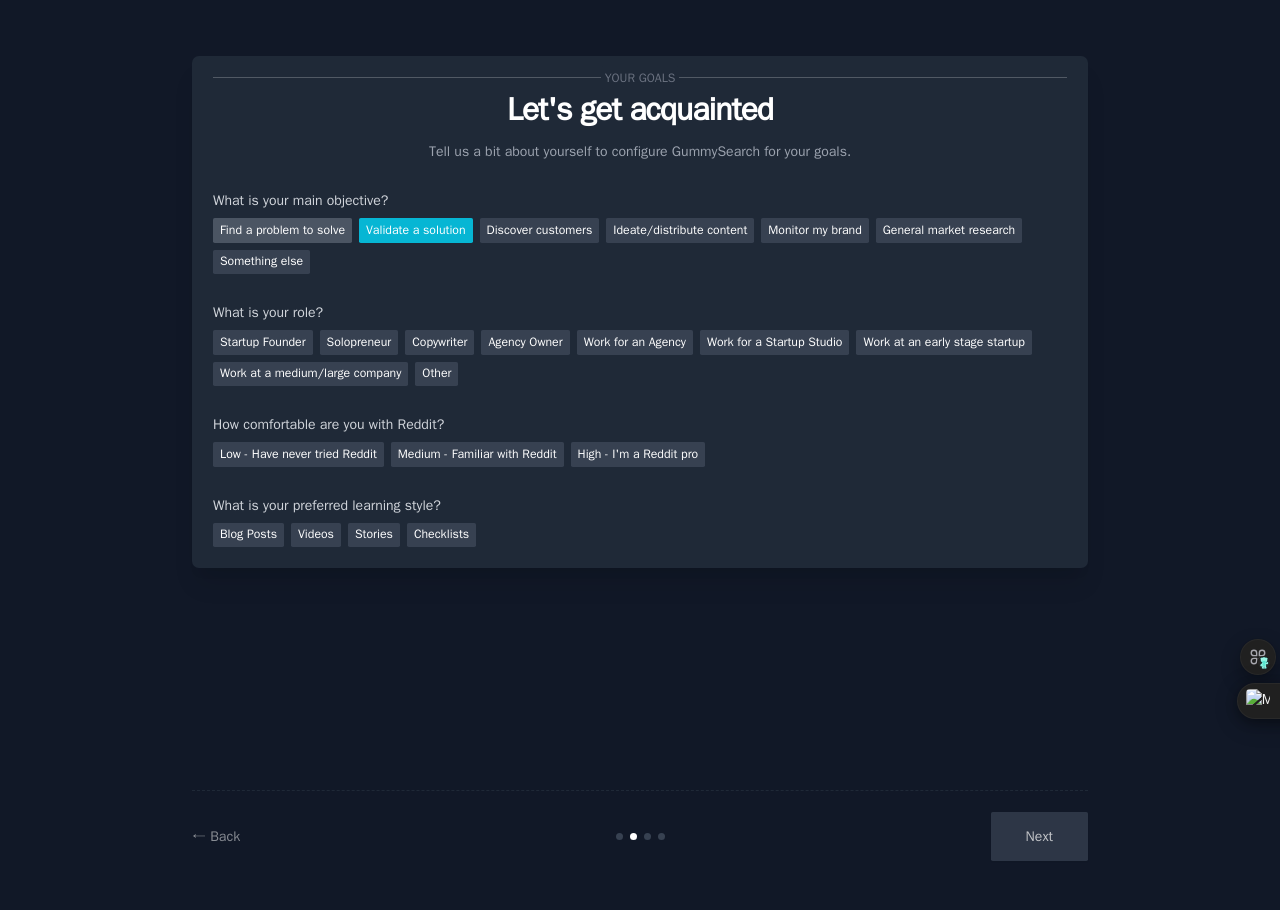 click on "Find a problem to solve" at bounding box center (282, 230) 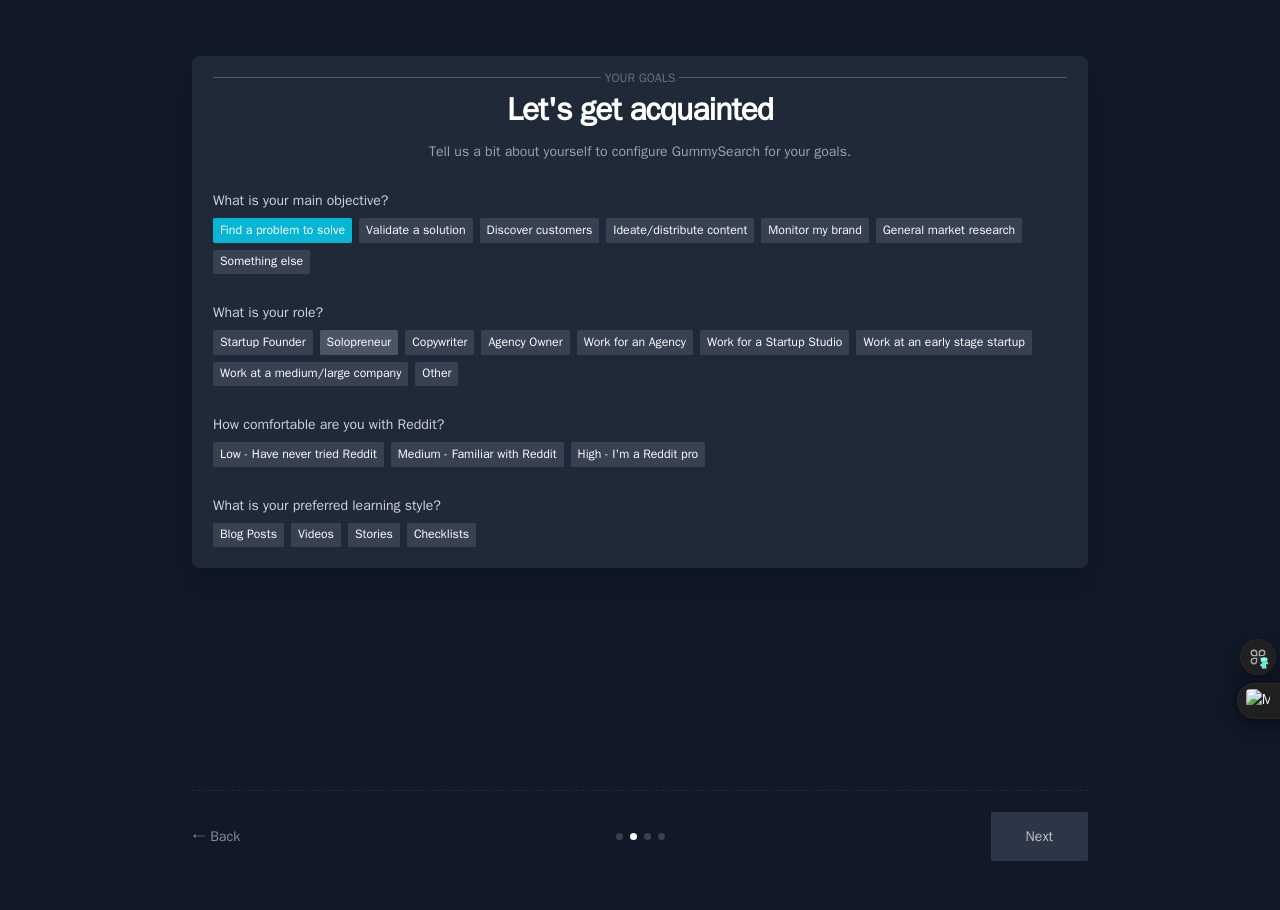 click on "Solopreneur" at bounding box center [359, 342] 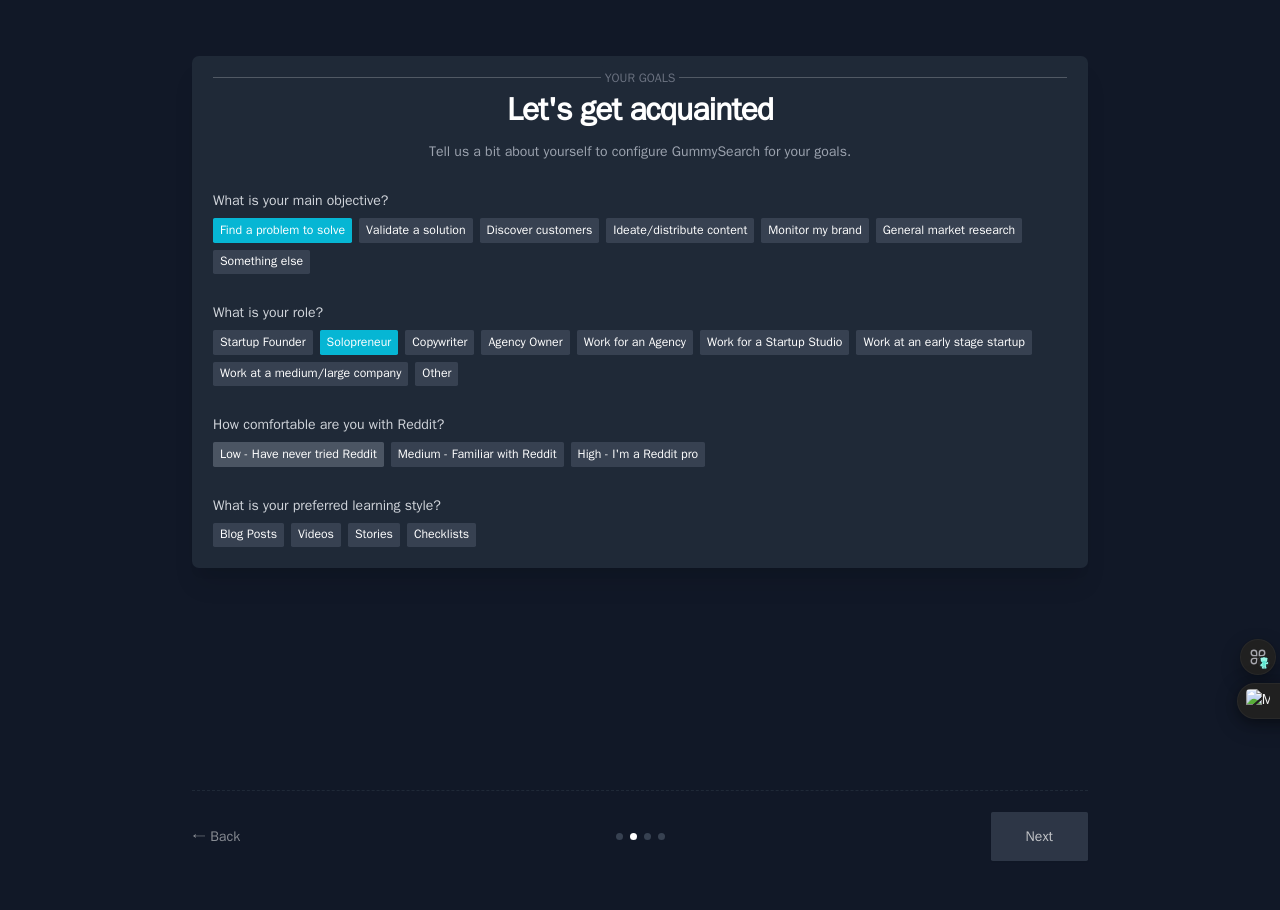 click on "Low - Have never tried Reddit" at bounding box center (298, 454) 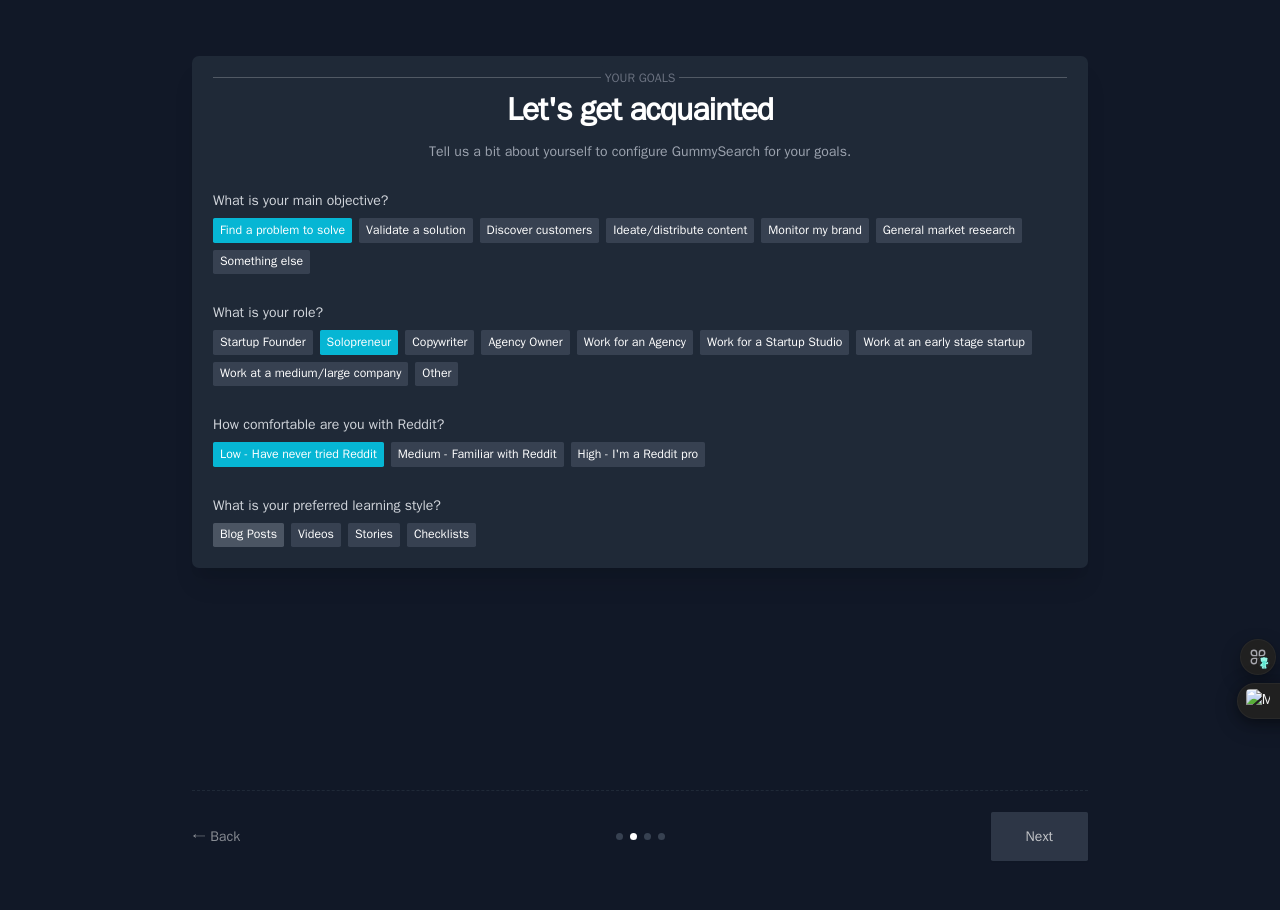 click on "Blog Posts" at bounding box center (248, 535) 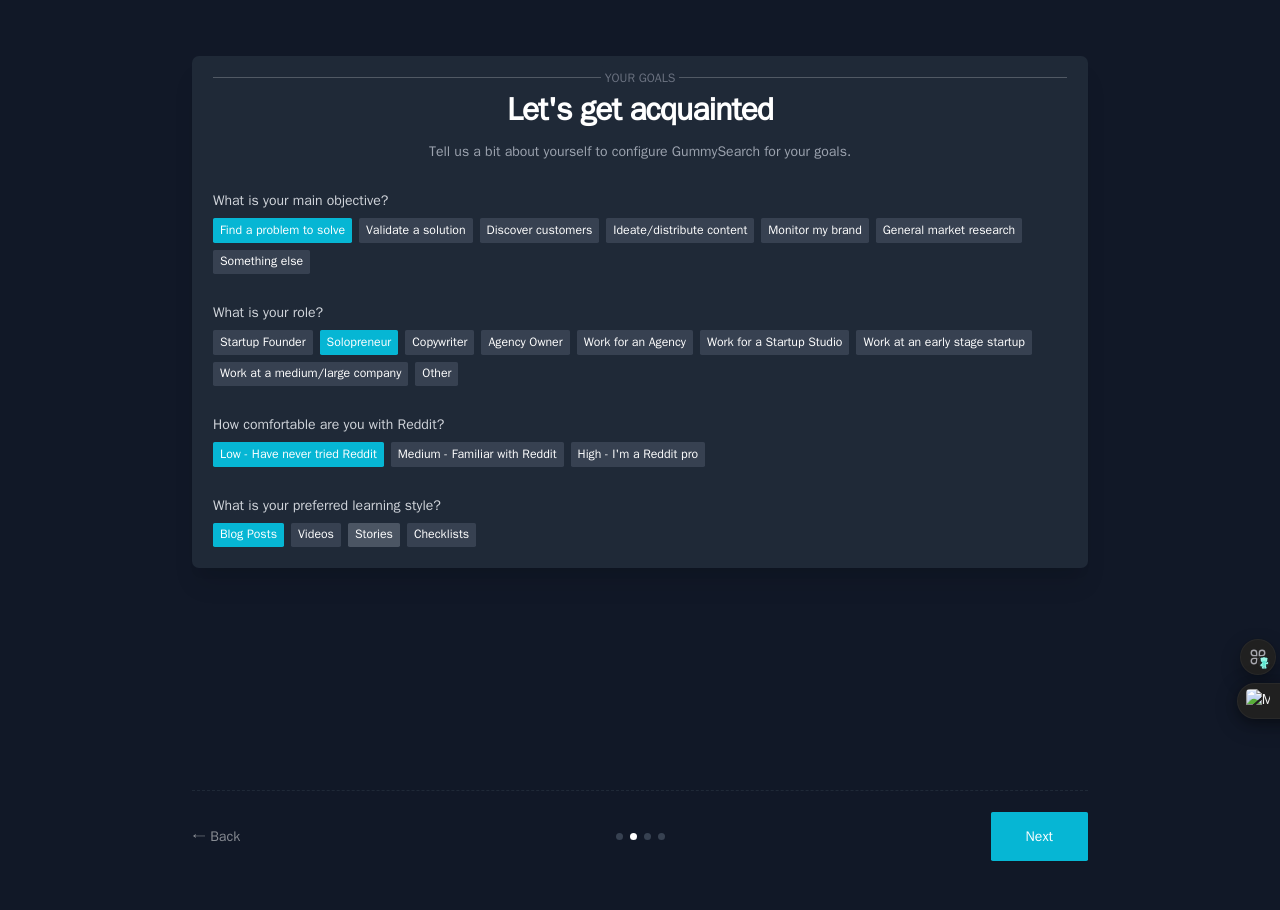 click on "Stories" at bounding box center (374, 535) 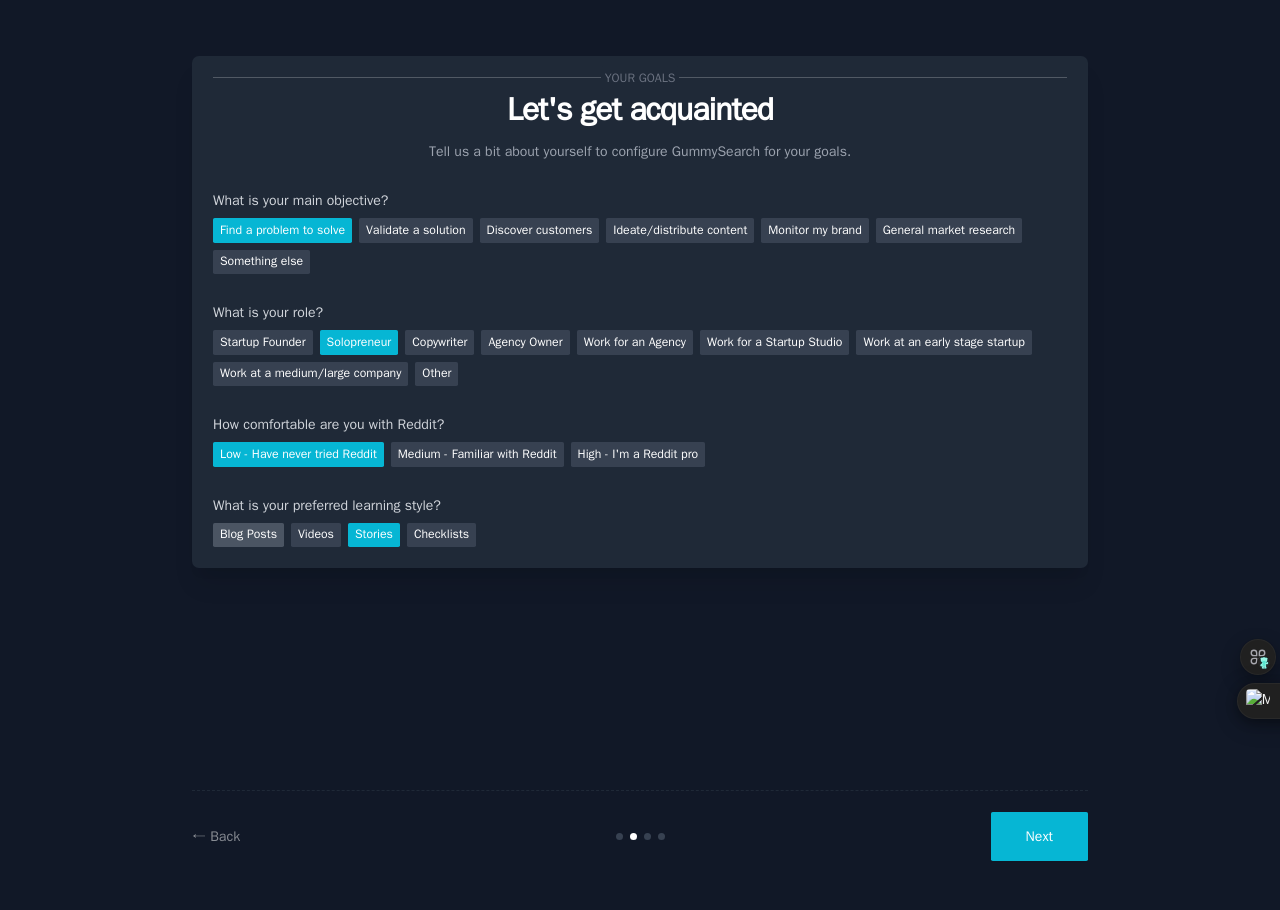 click on "Blog Posts" at bounding box center (248, 535) 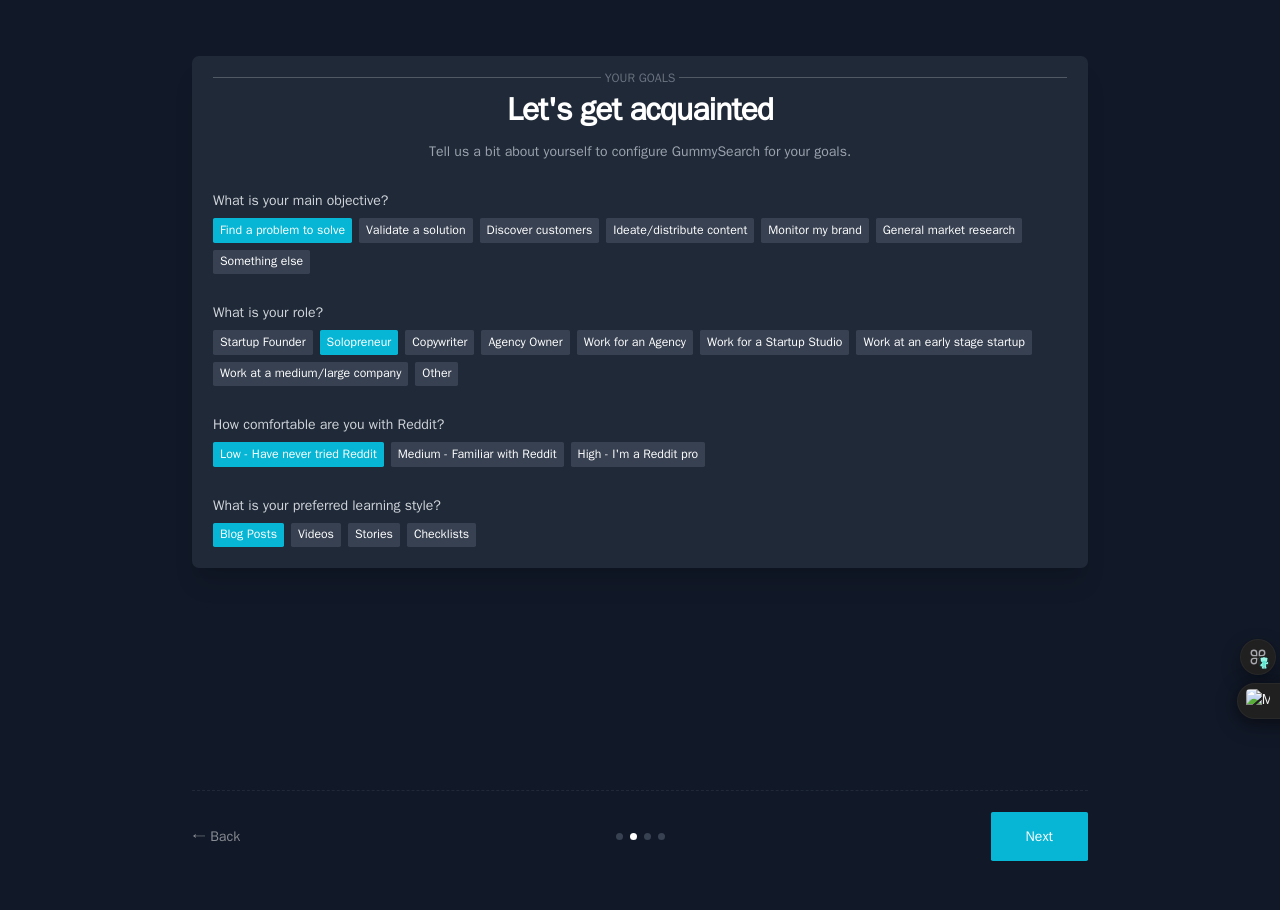 click on "Next" at bounding box center (1039, 836) 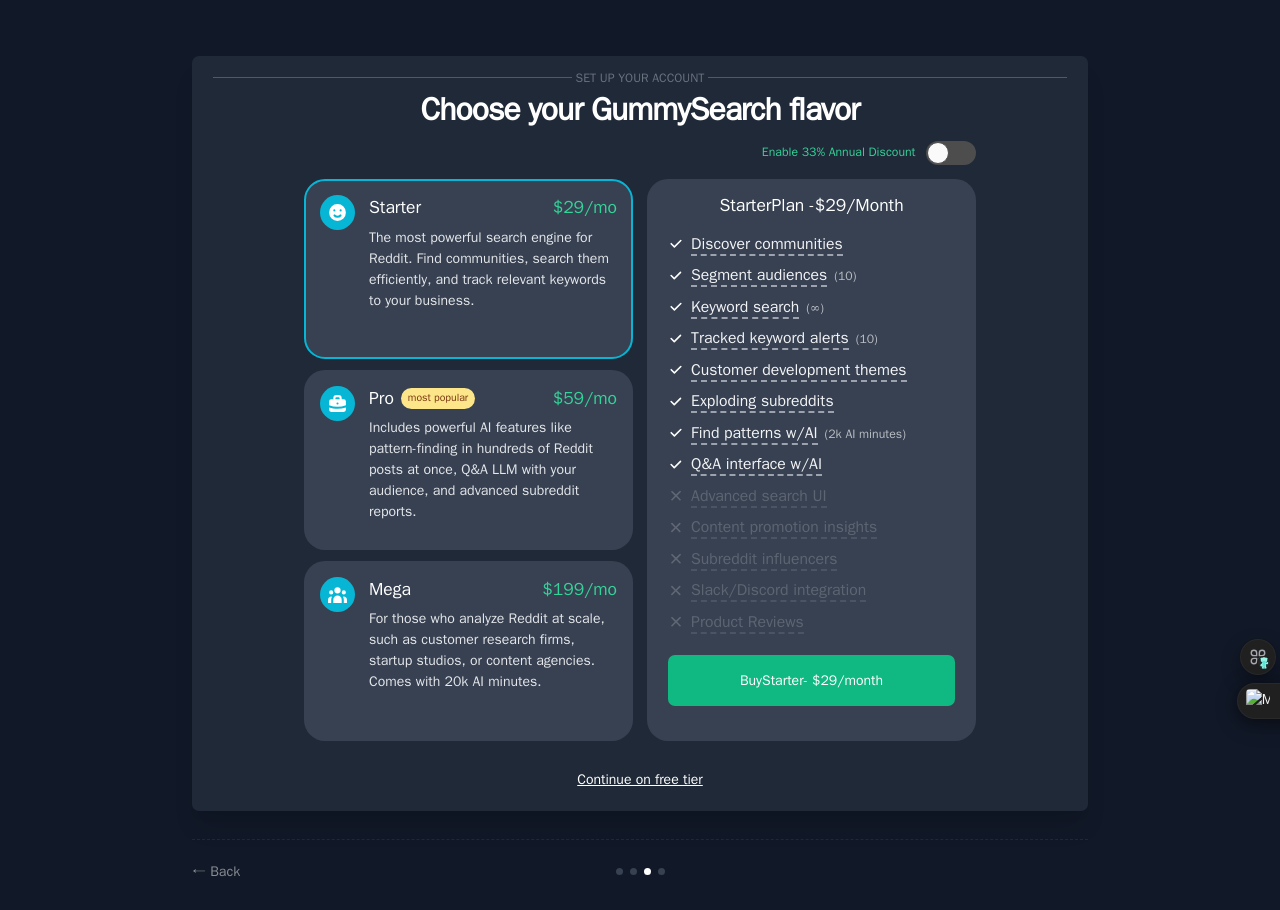 click on "Continue on free tier" at bounding box center [640, 779] 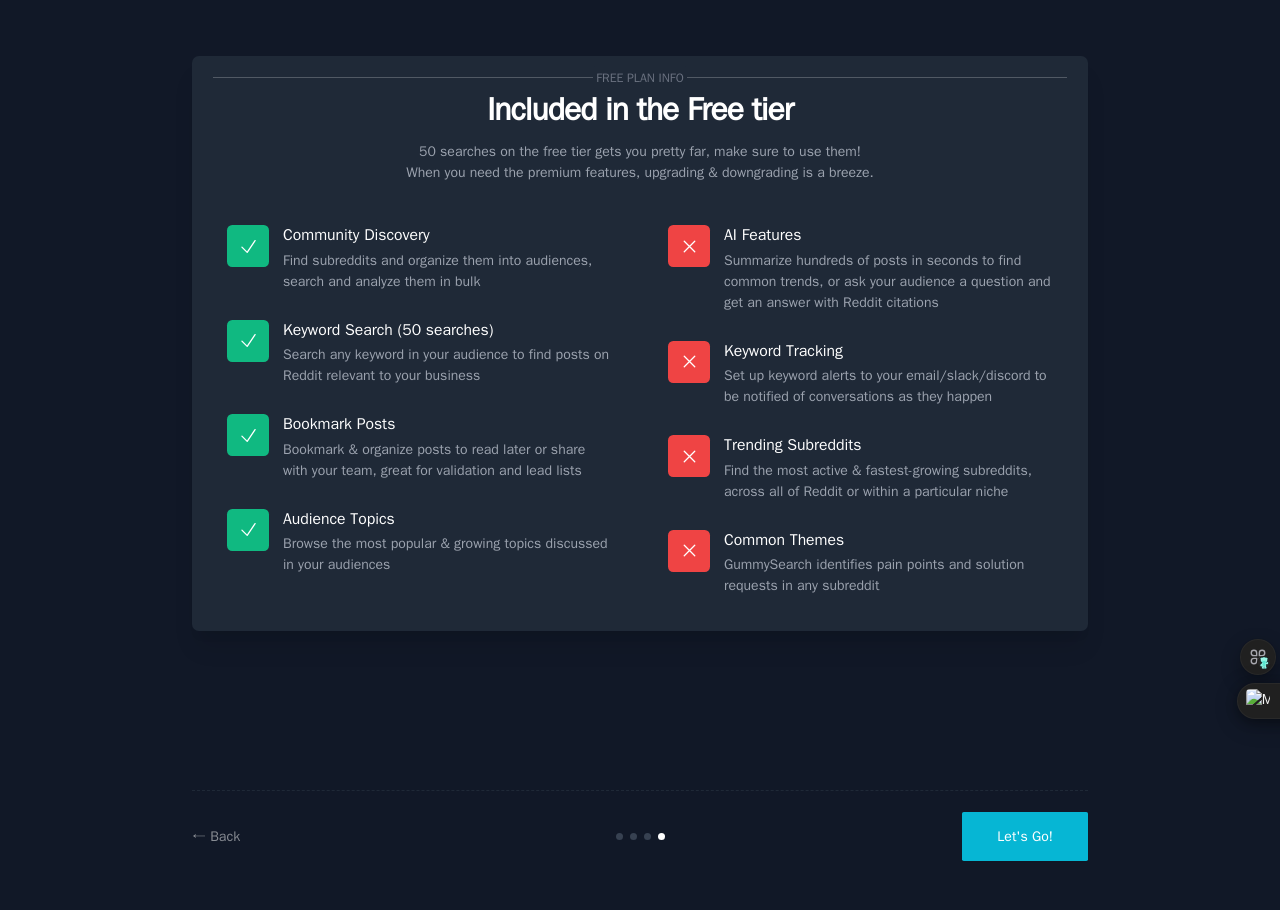 click on "Let's Go!" at bounding box center [1025, 836] 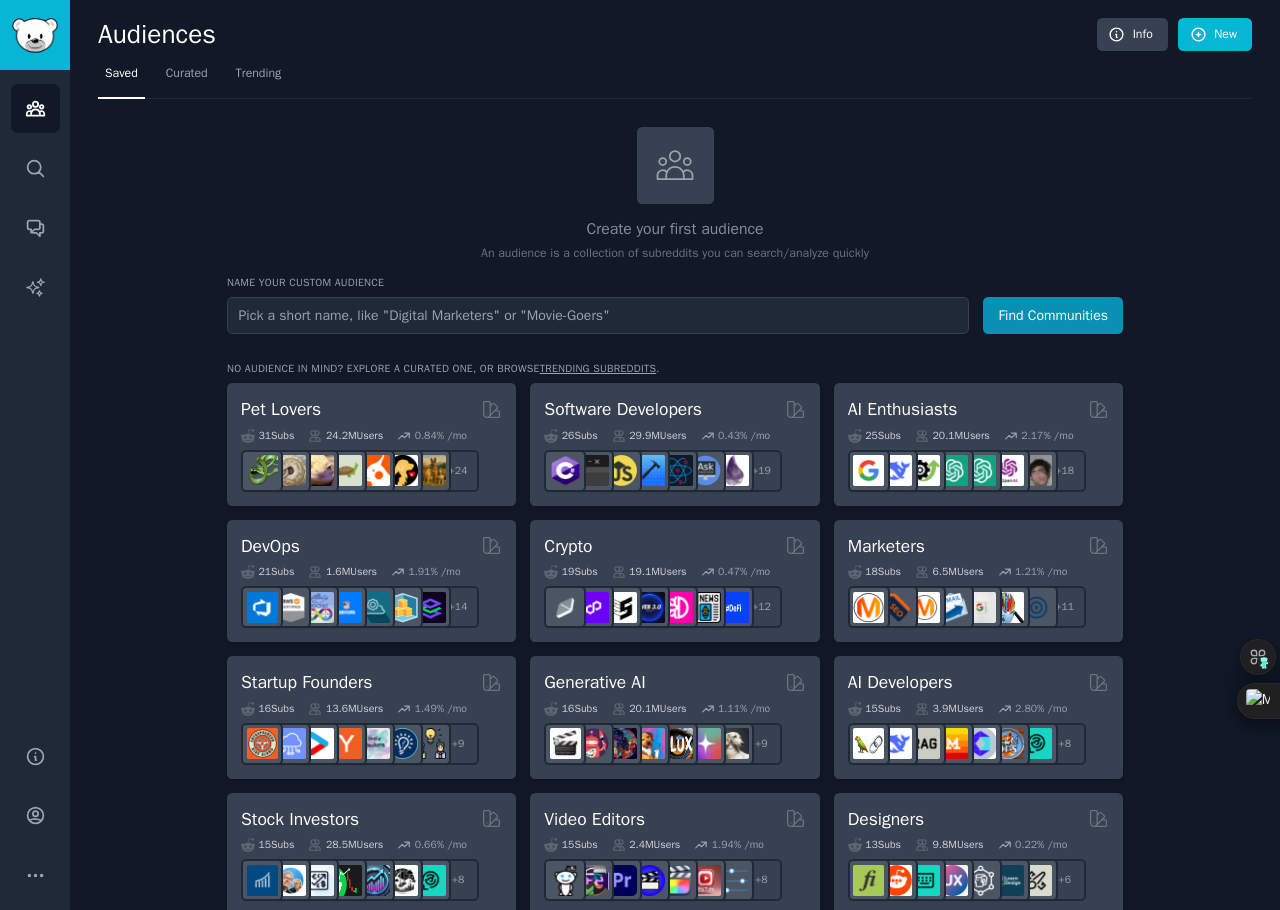 click on "Saved Curated Trending" at bounding box center (675, 78) 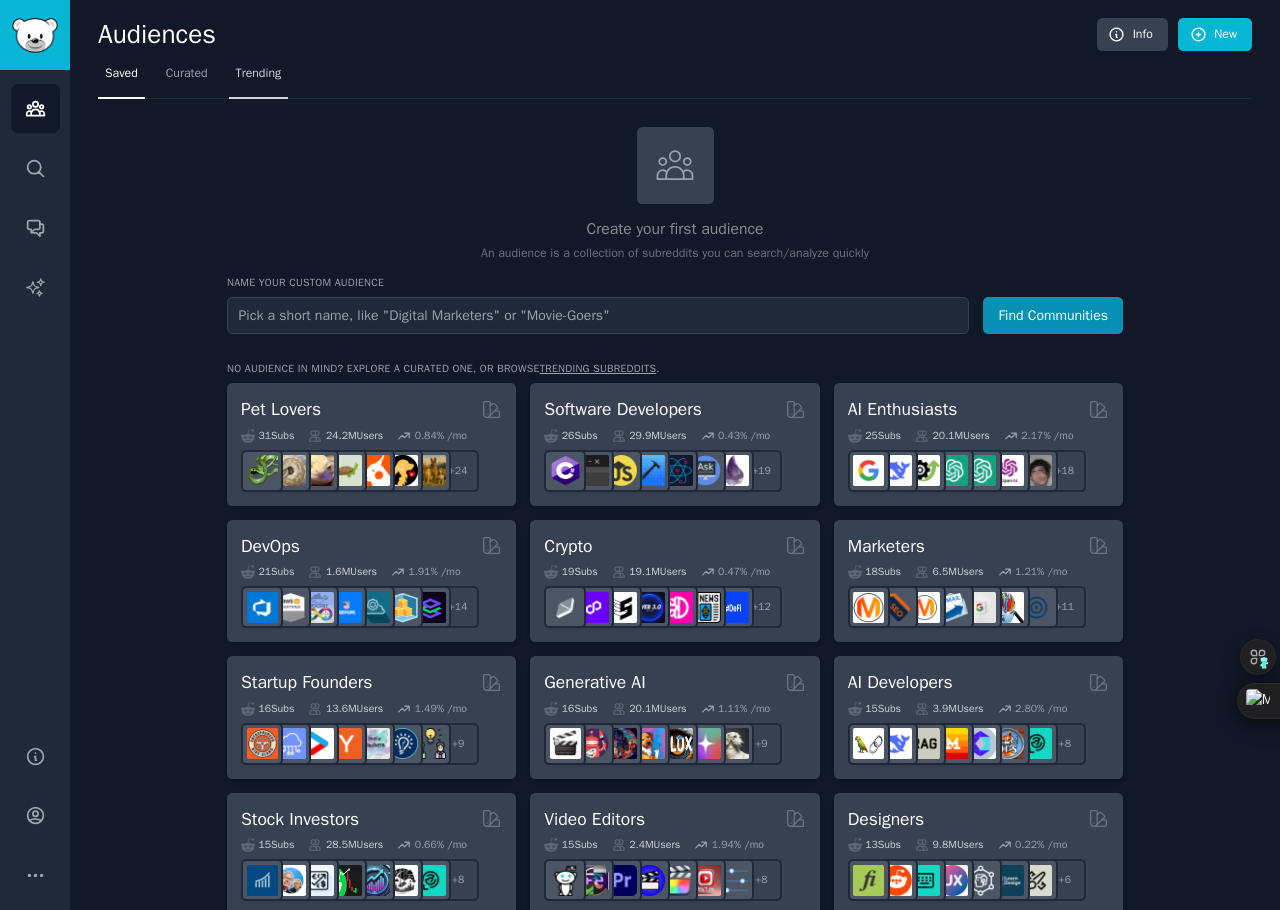 click on "Trending" at bounding box center [259, 74] 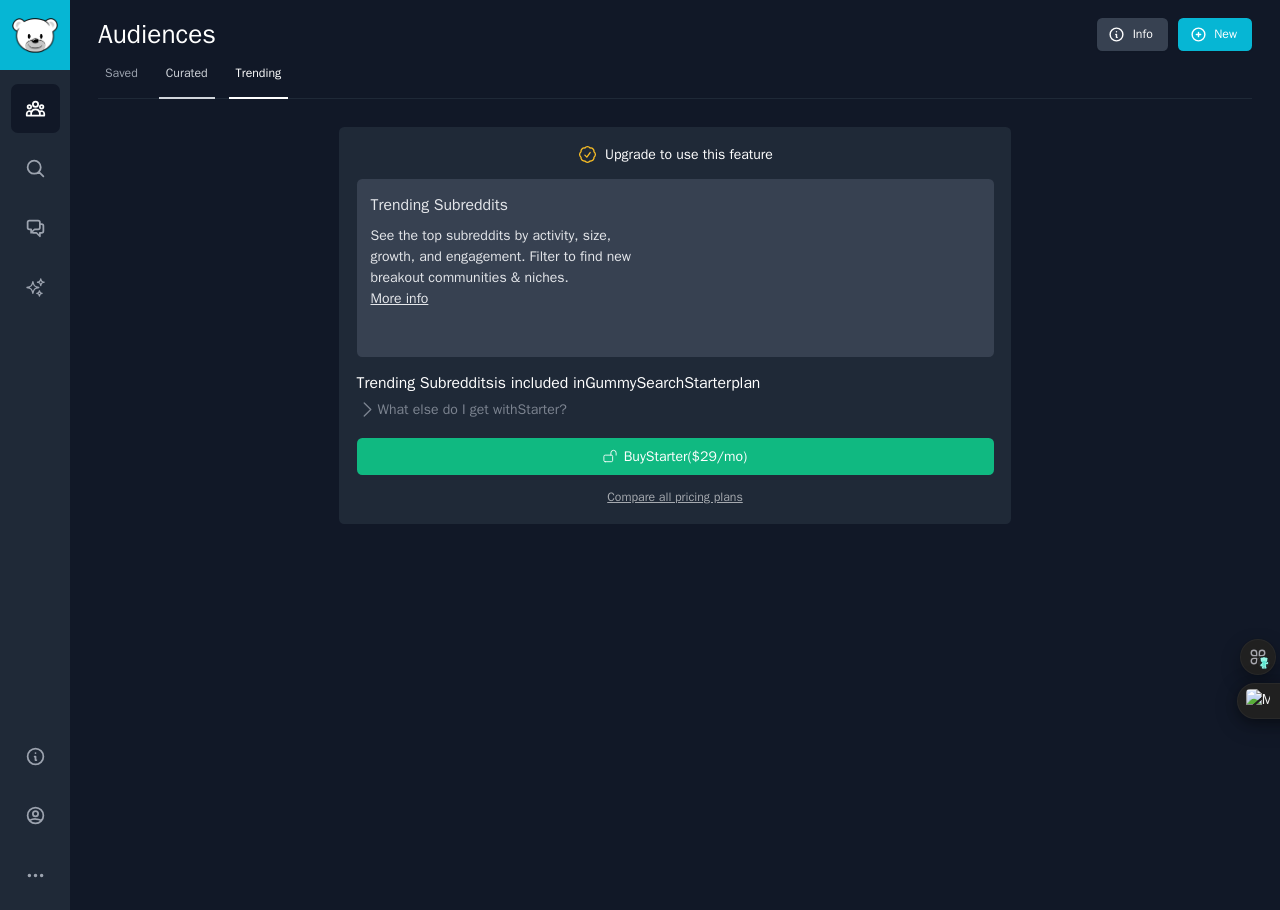 click on "Curated" at bounding box center (187, 74) 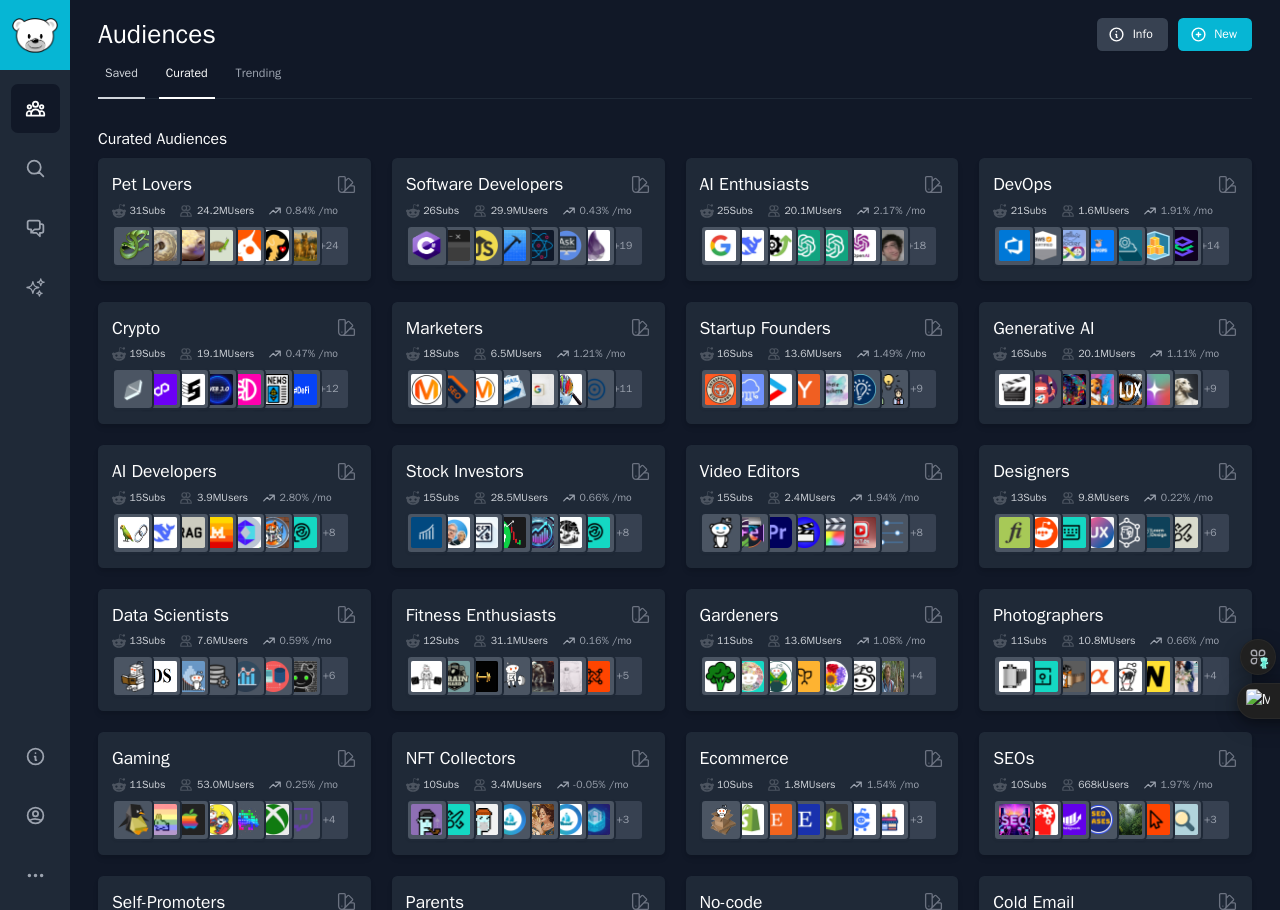 click on "Saved" at bounding box center [121, 74] 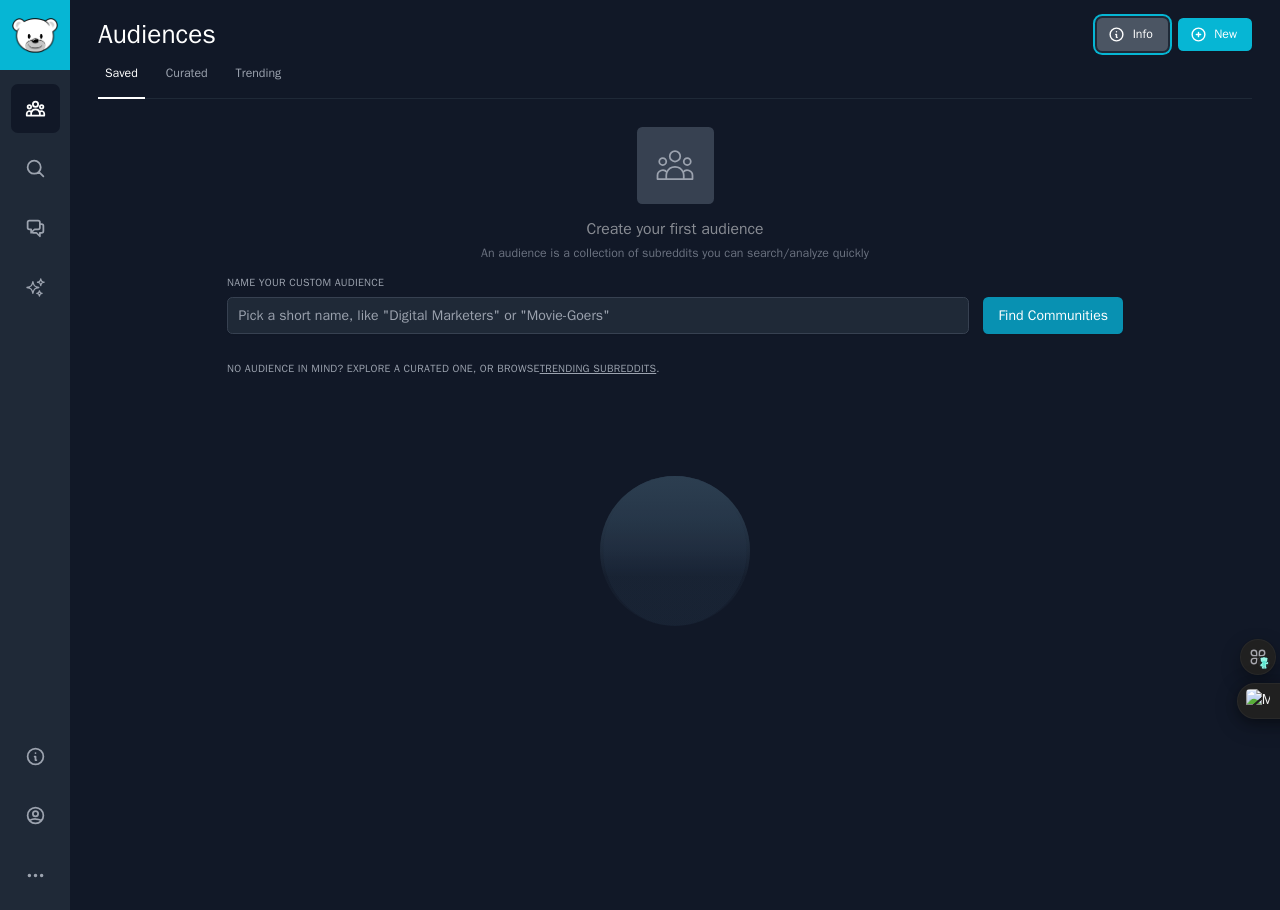 click on "Info" at bounding box center [1132, 35] 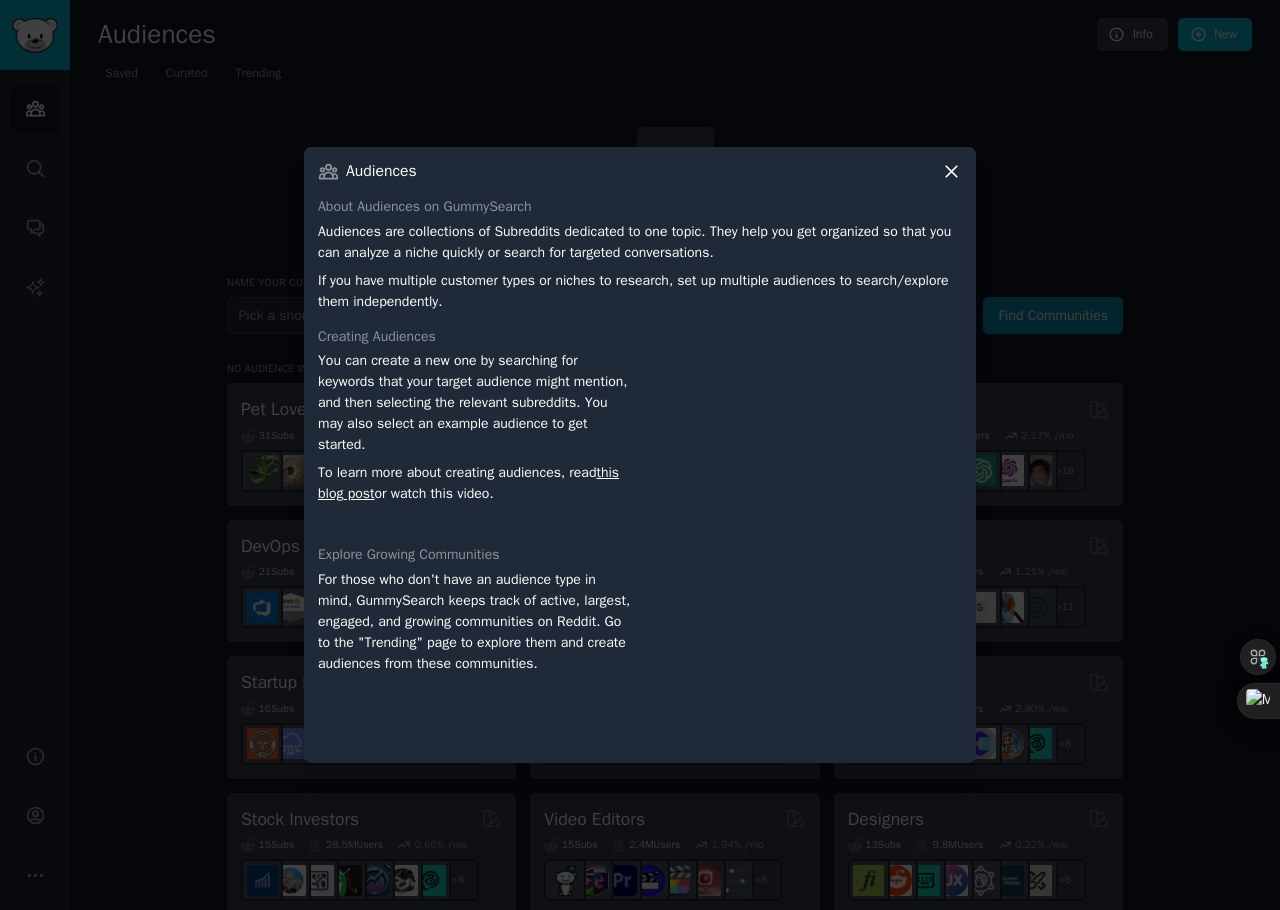click 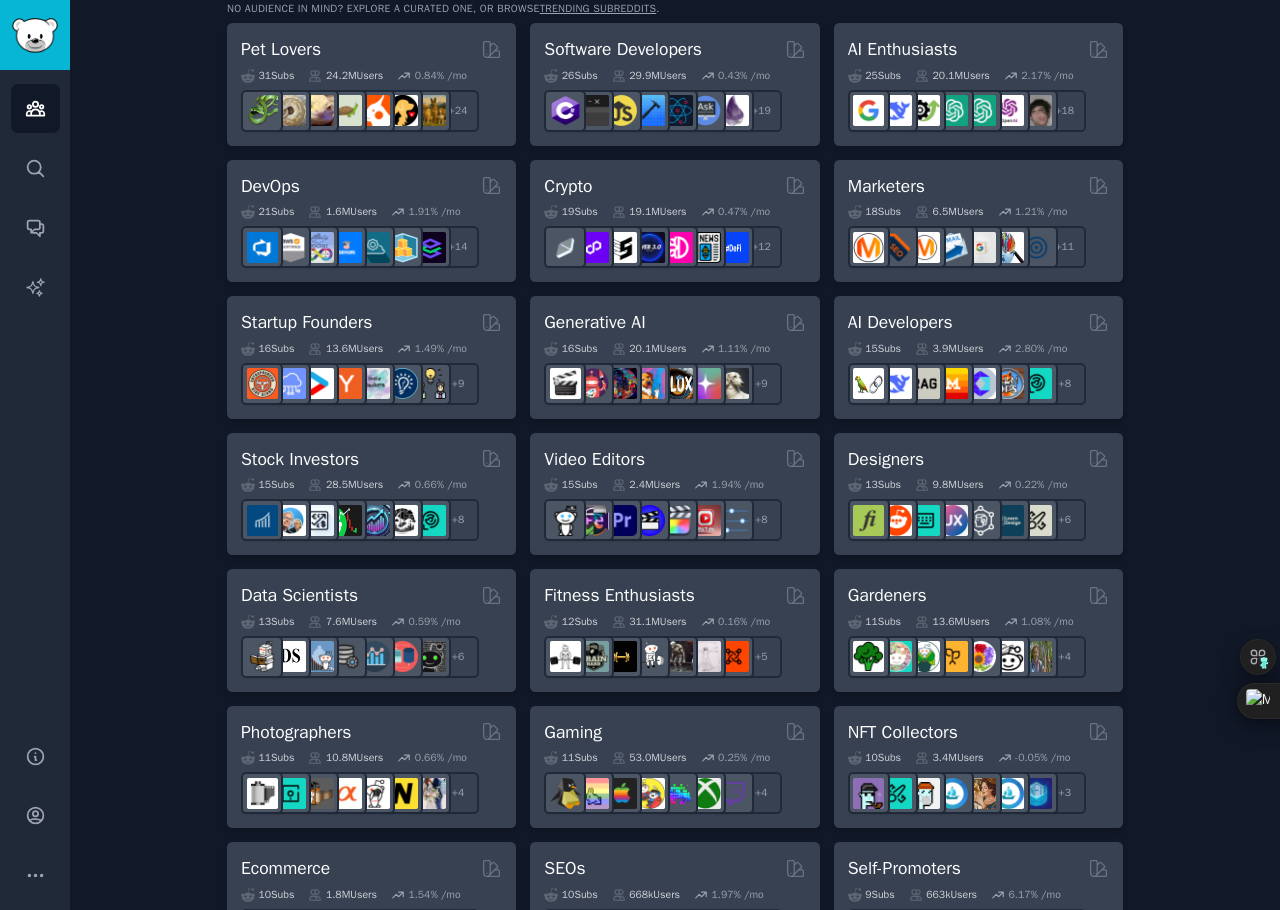 scroll, scrollTop: 0, scrollLeft: 0, axis: both 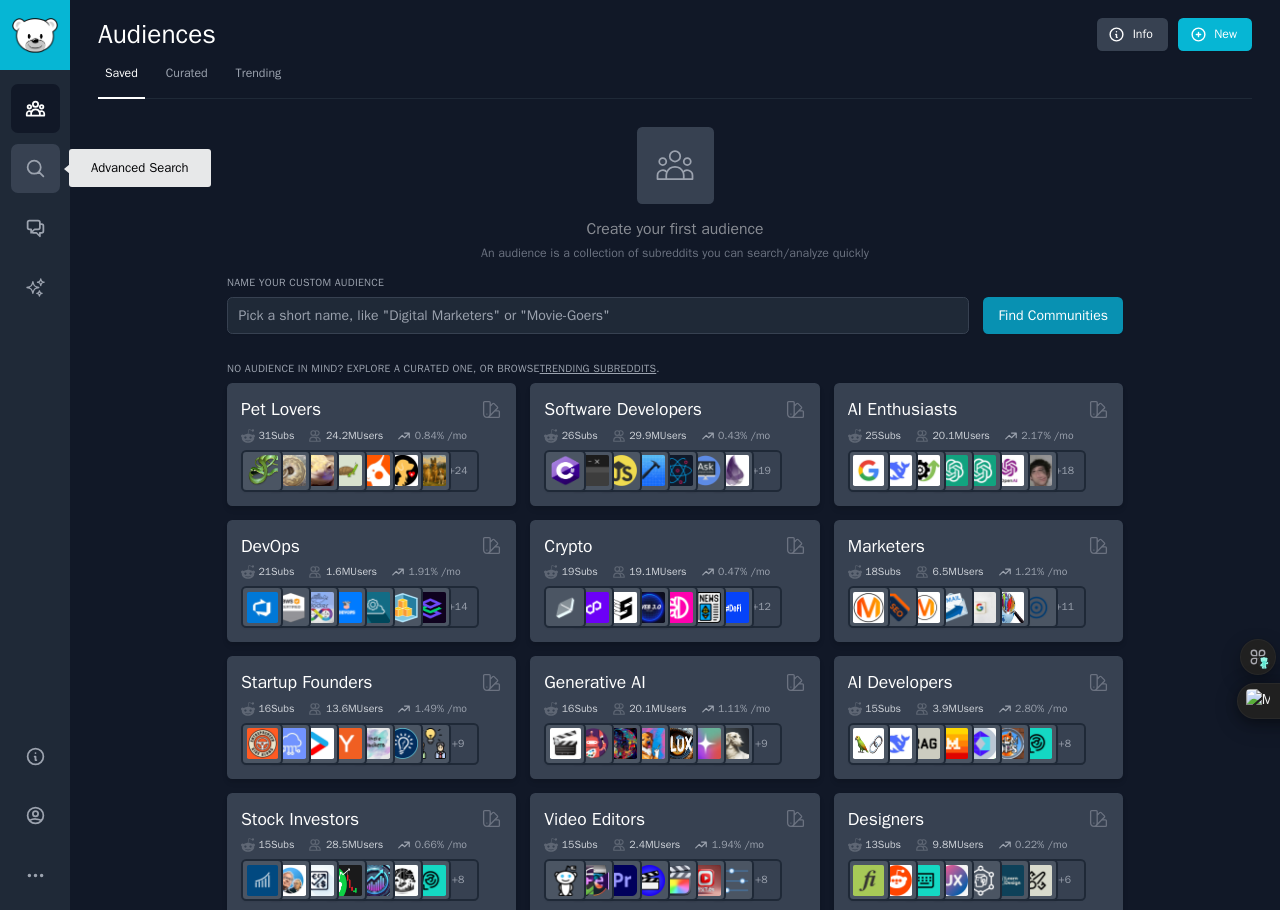 click 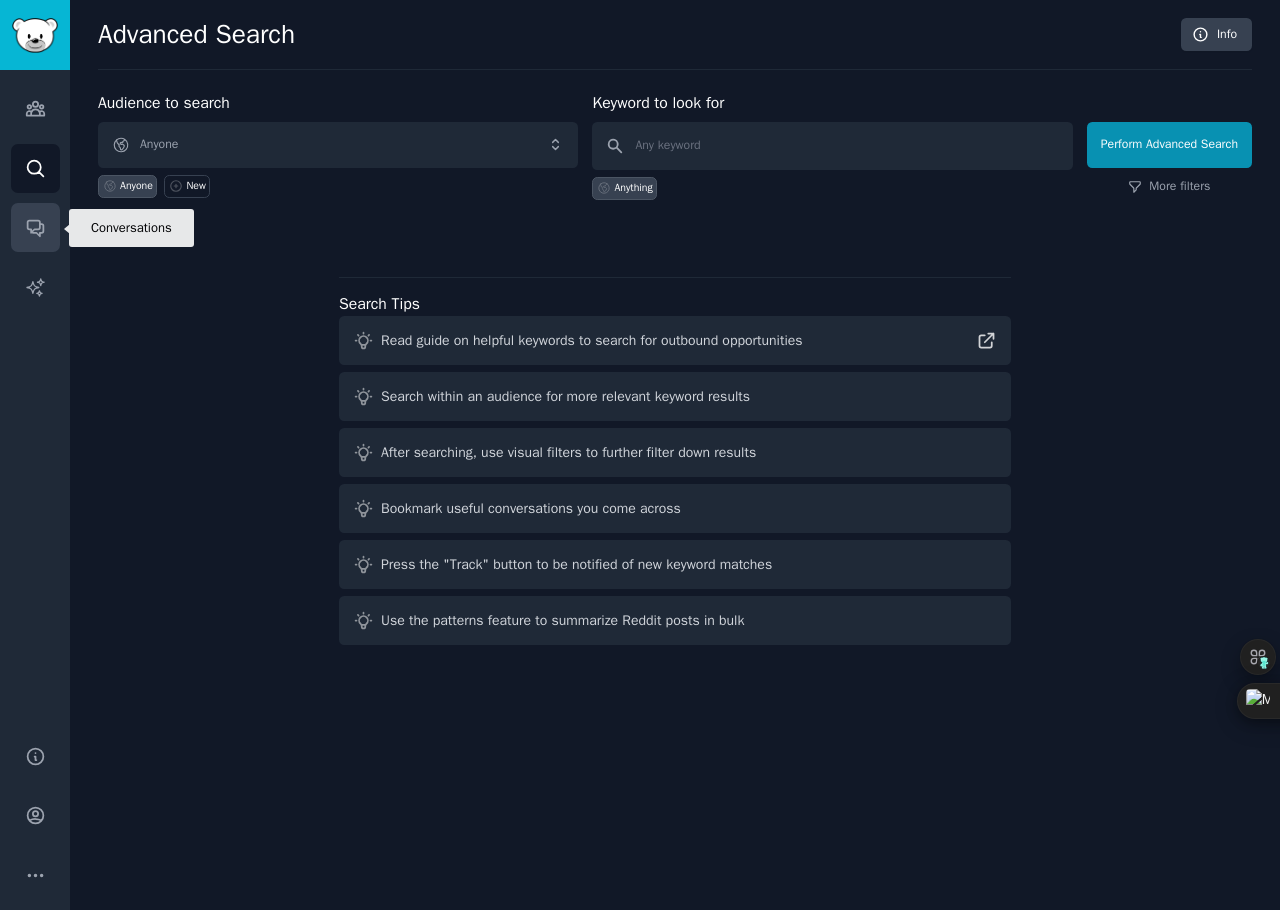 click on "Conversations" at bounding box center (35, 227) 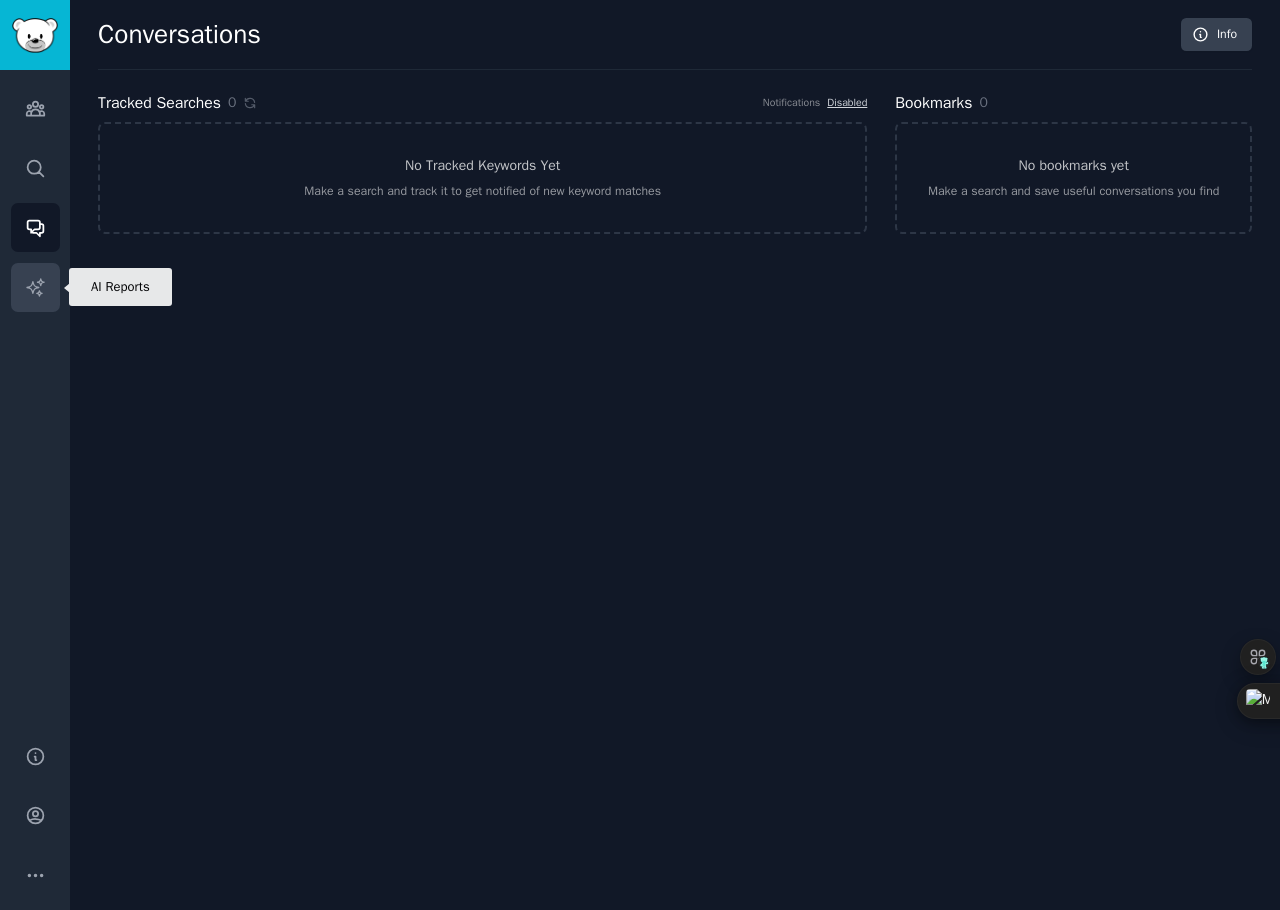 click on "AI Reports" at bounding box center [35, 287] 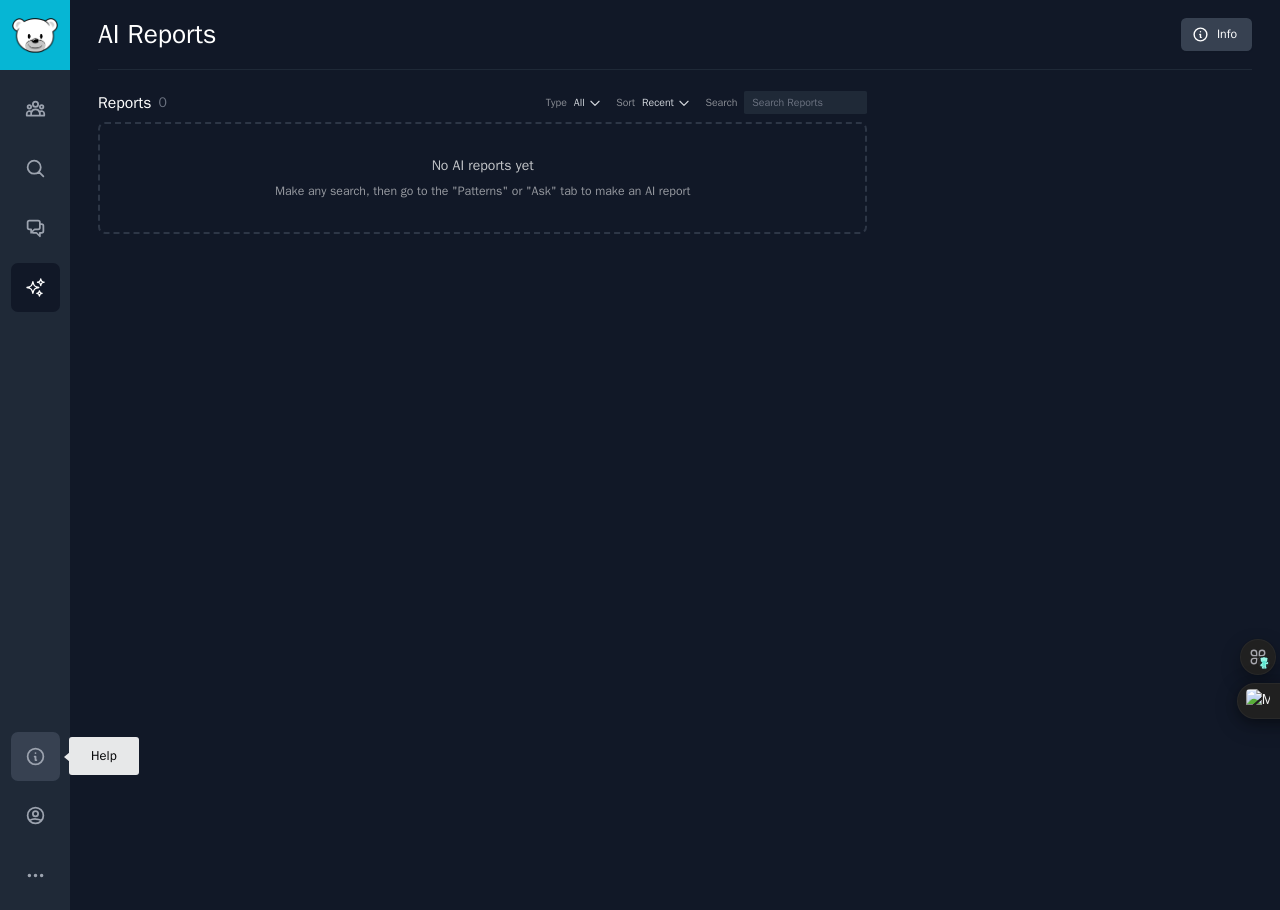 click 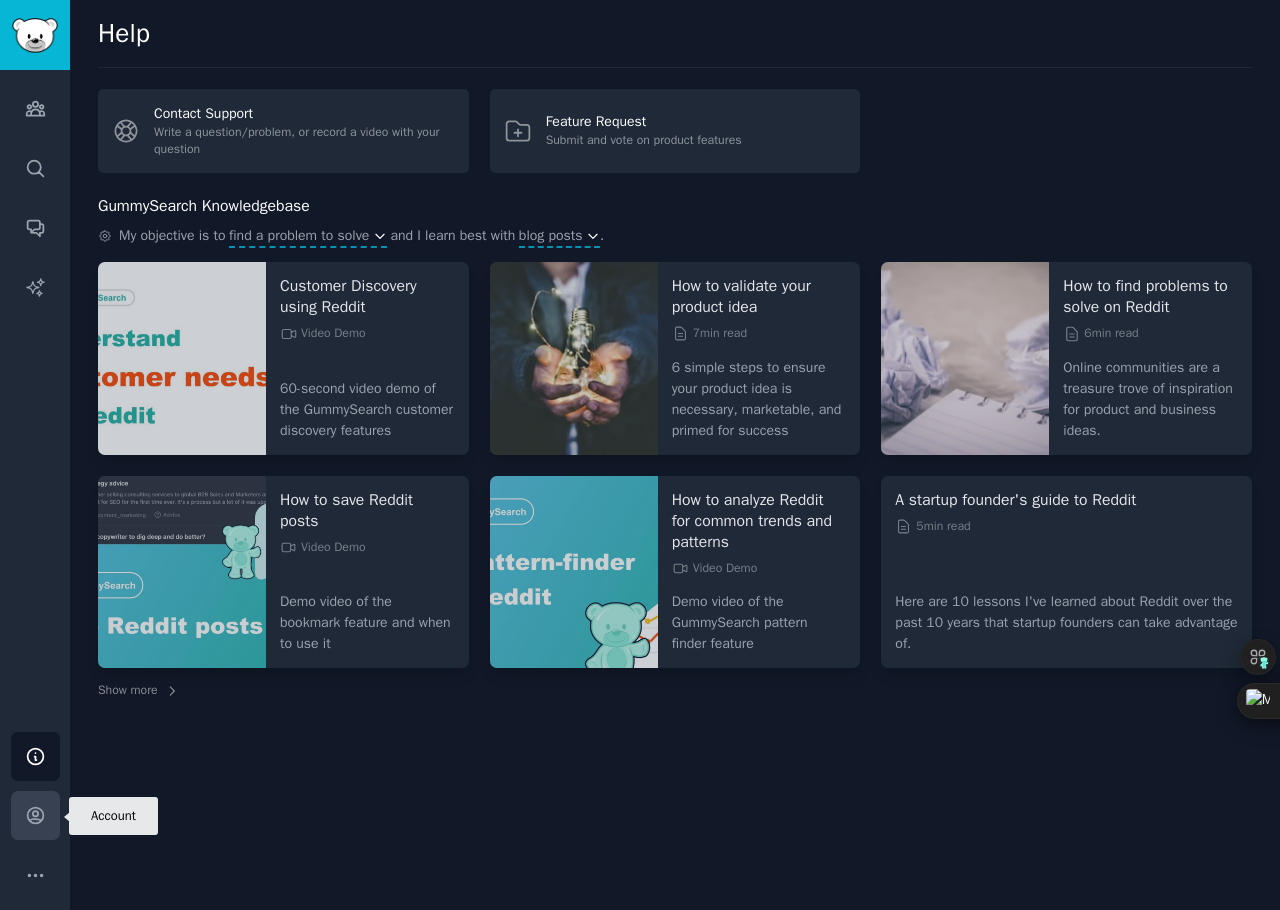 click 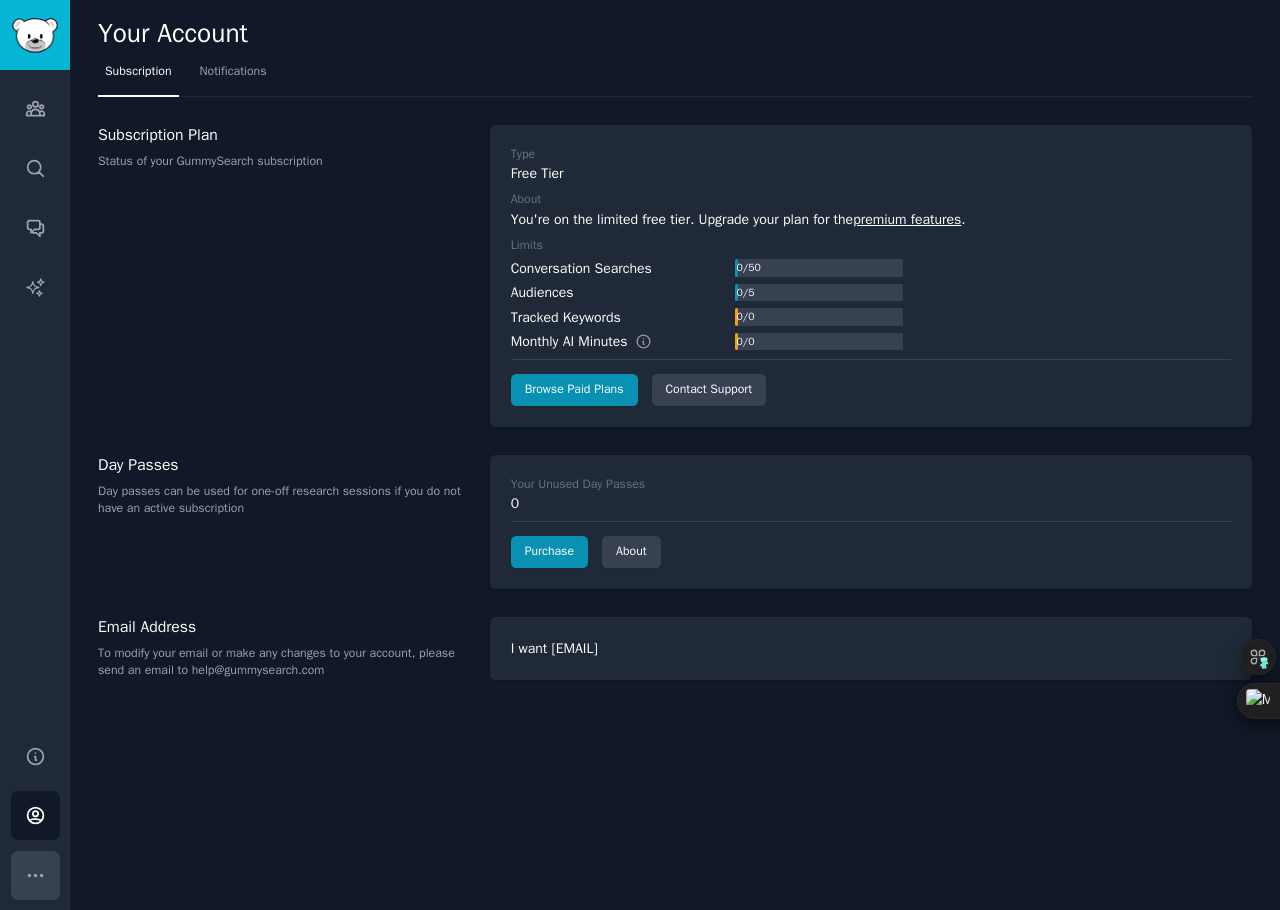 click 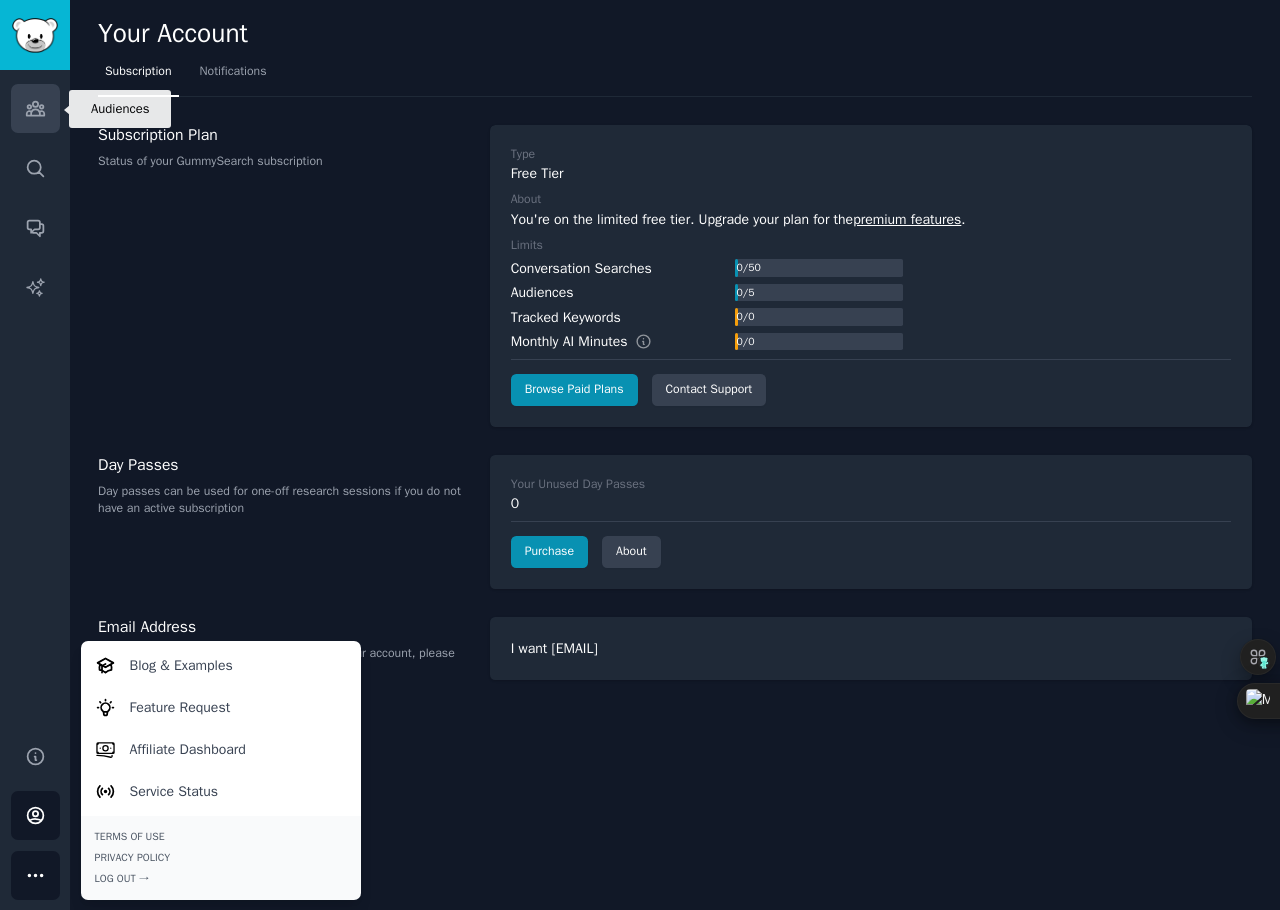 click on "Audiences" at bounding box center (35, 108) 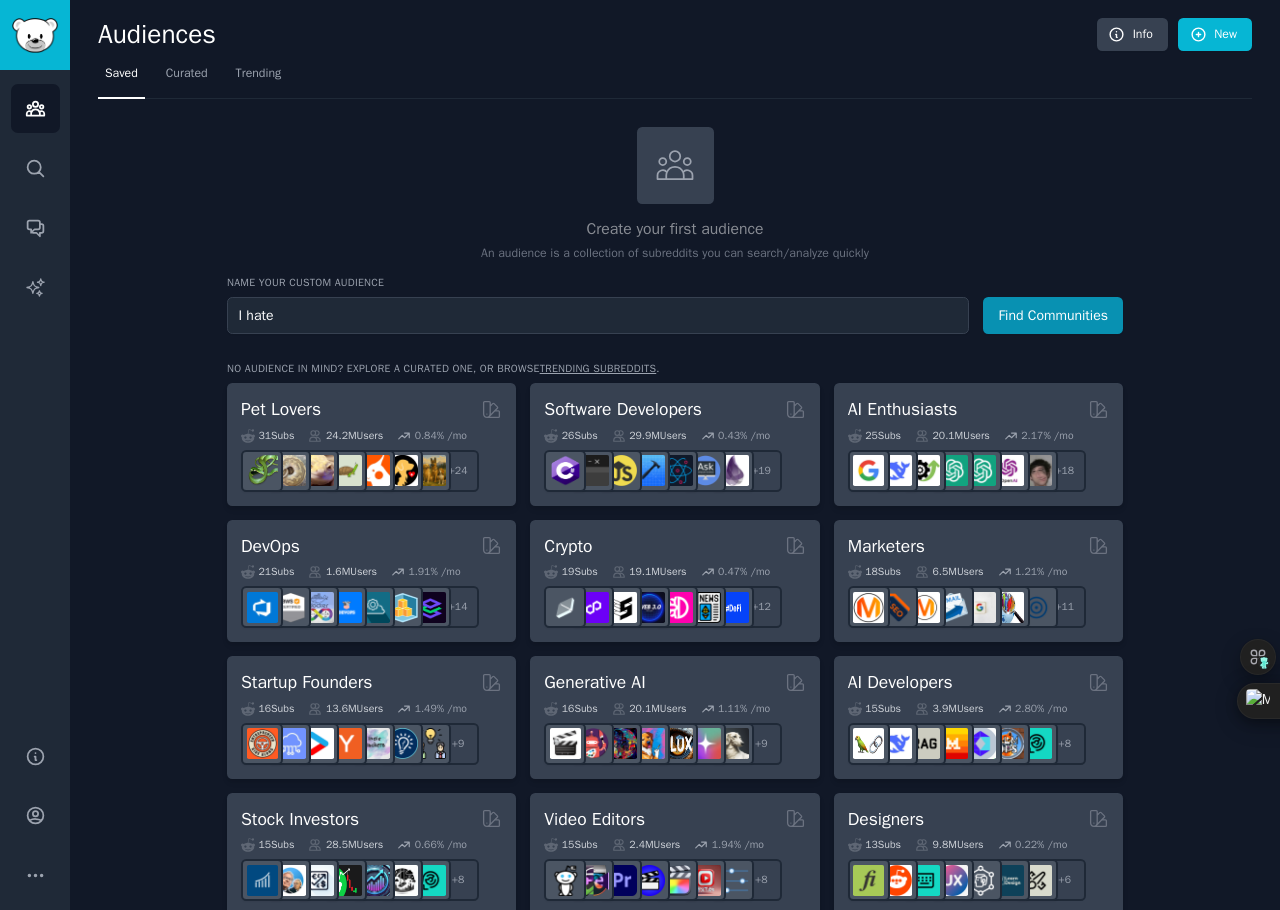 type on "I hate" 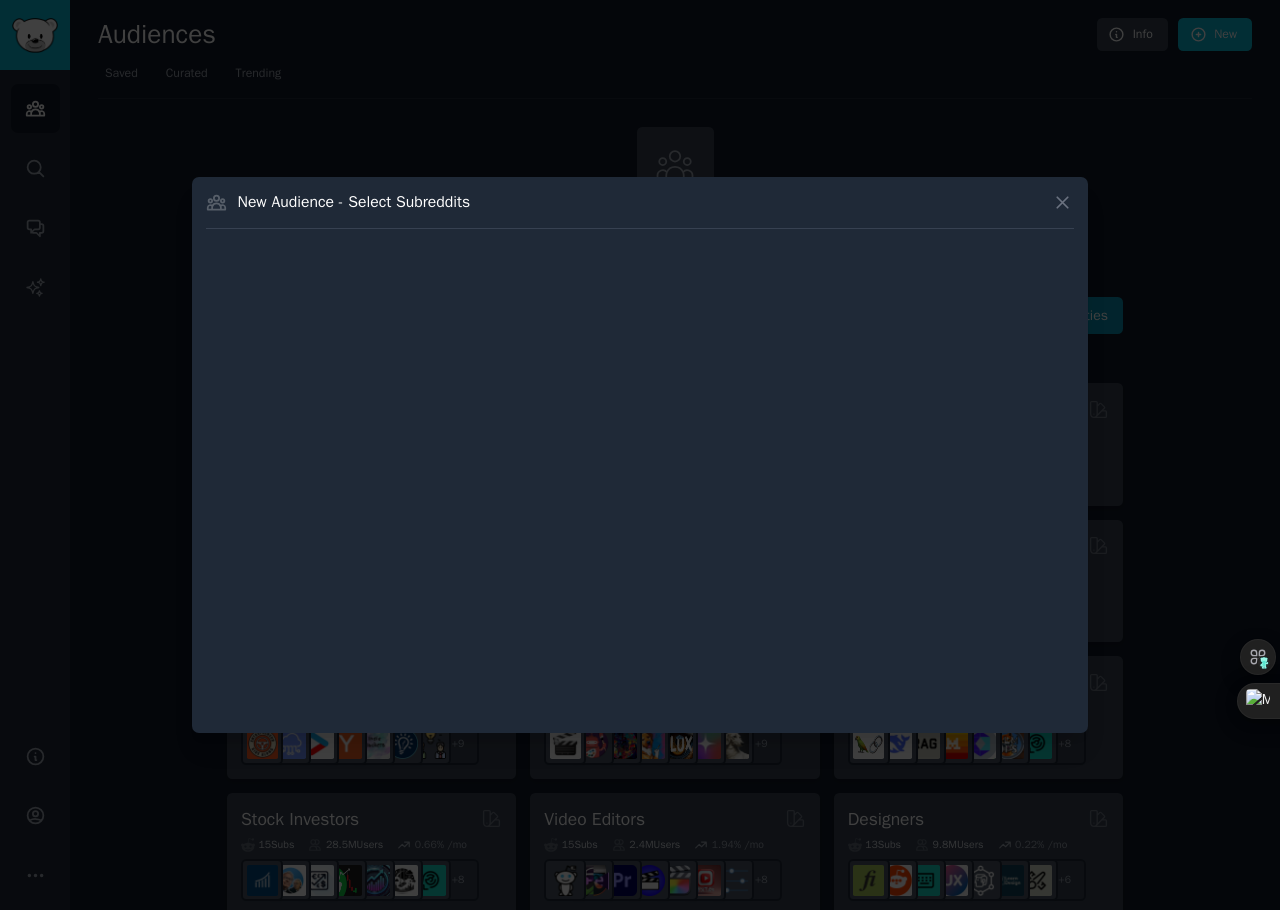 type 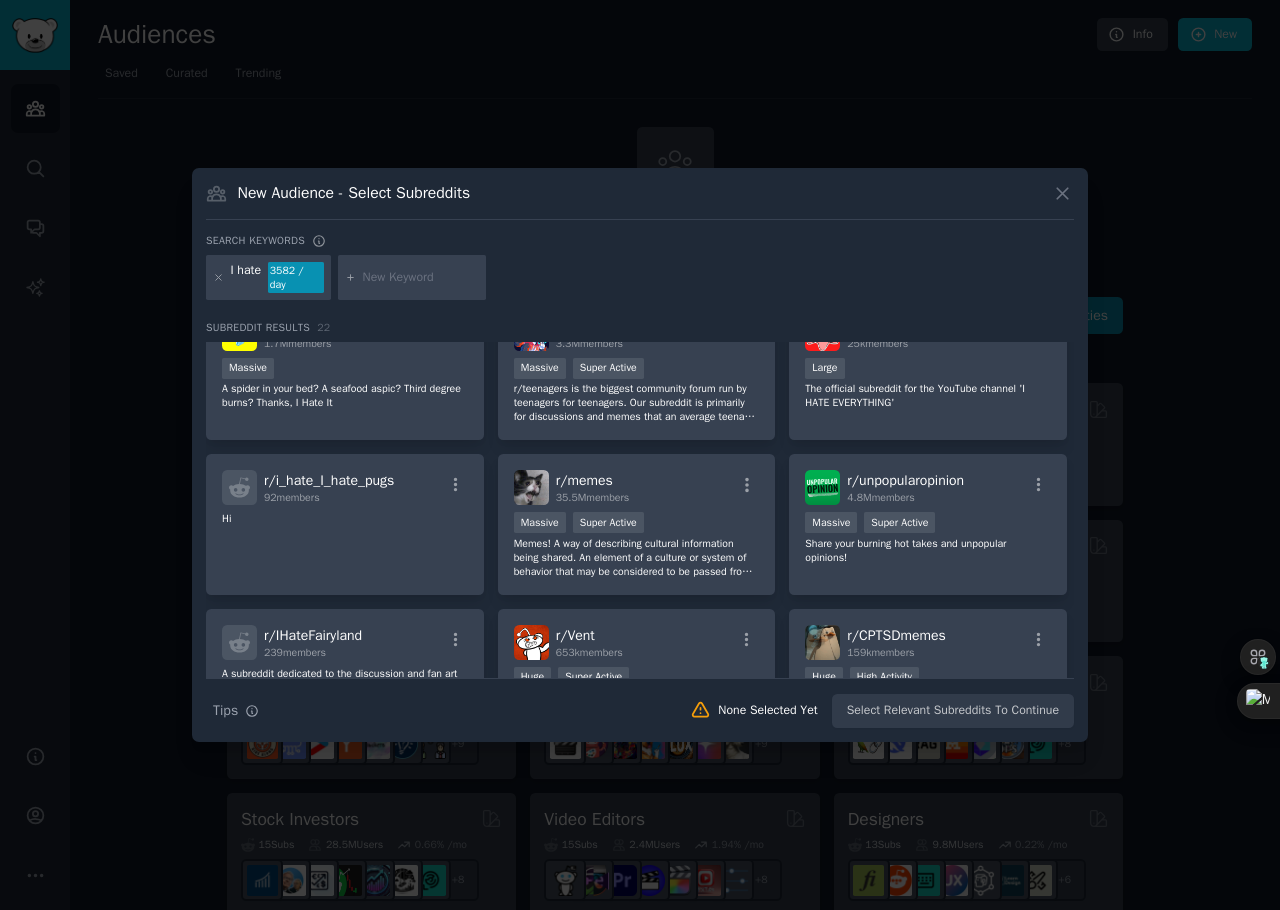 scroll, scrollTop: 240, scrollLeft: 0, axis: vertical 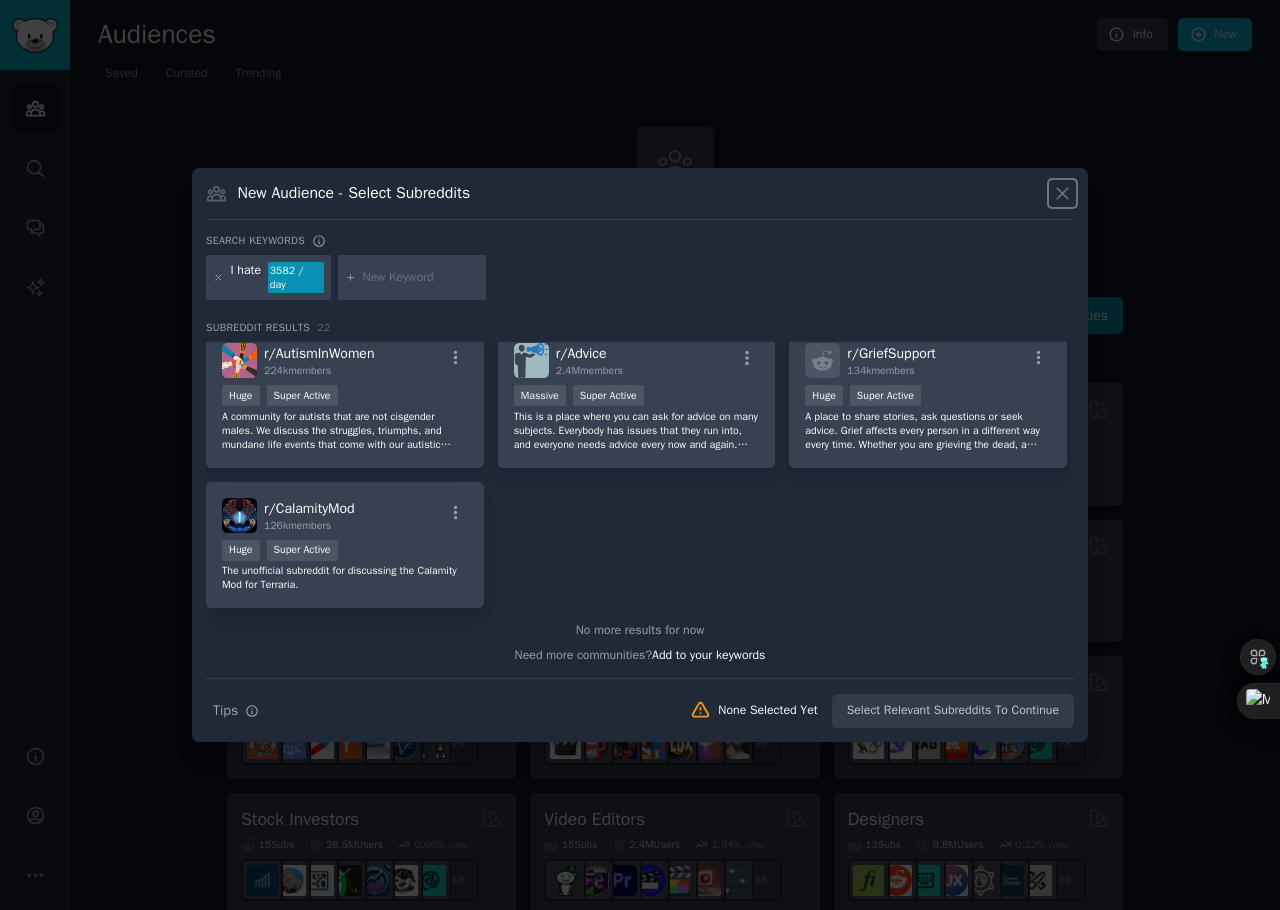 click 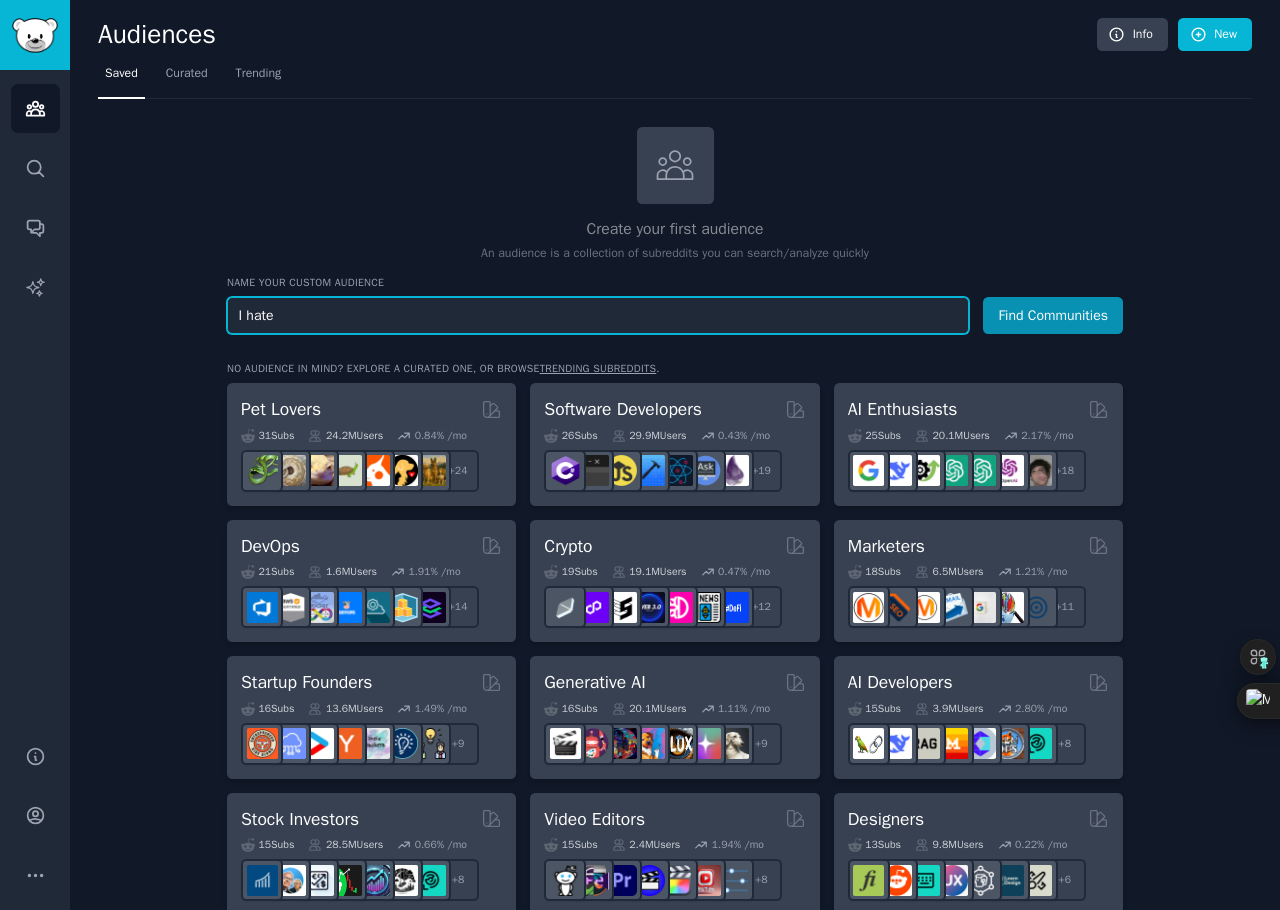click on "I hate" at bounding box center [598, 315] 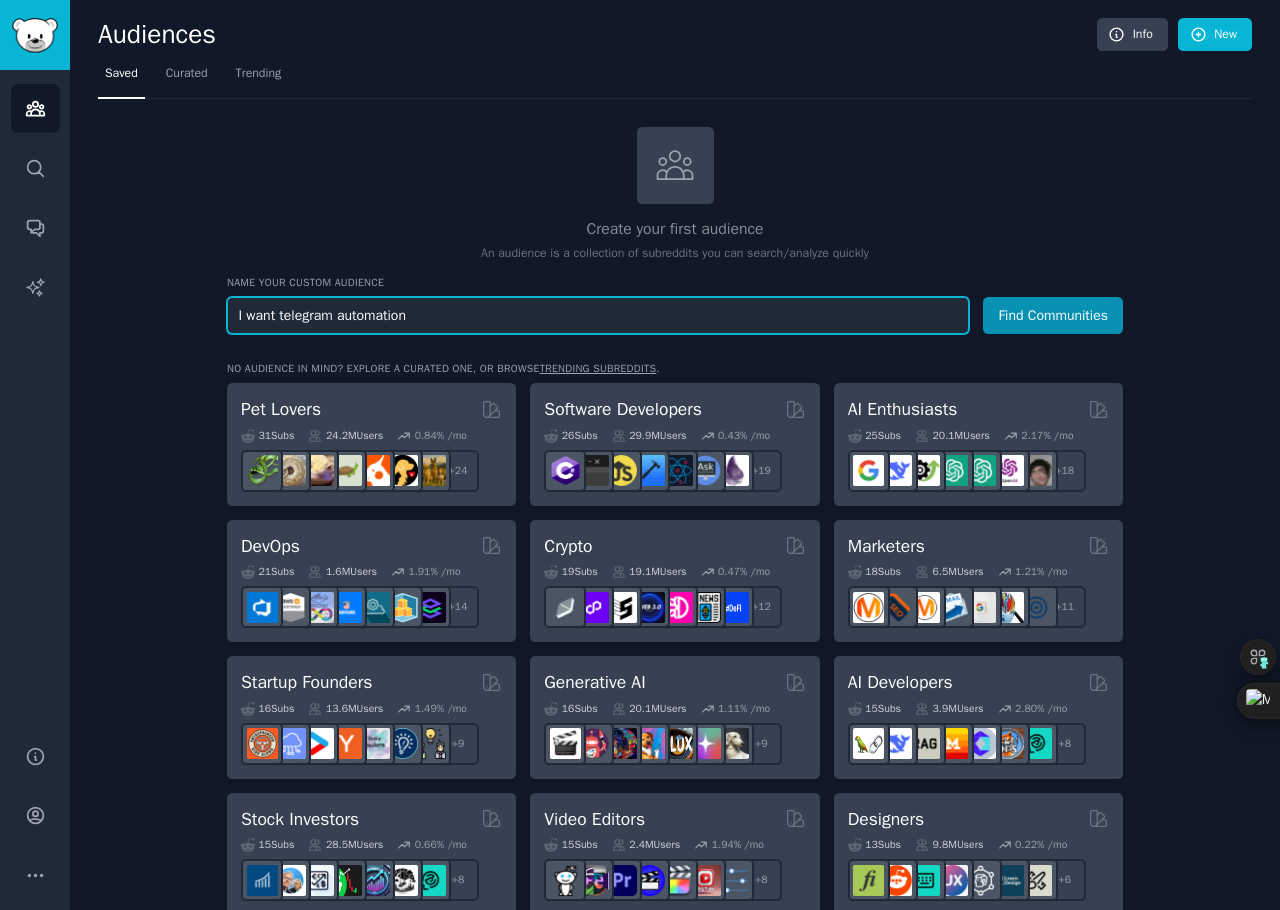 type on "I want telegram automation" 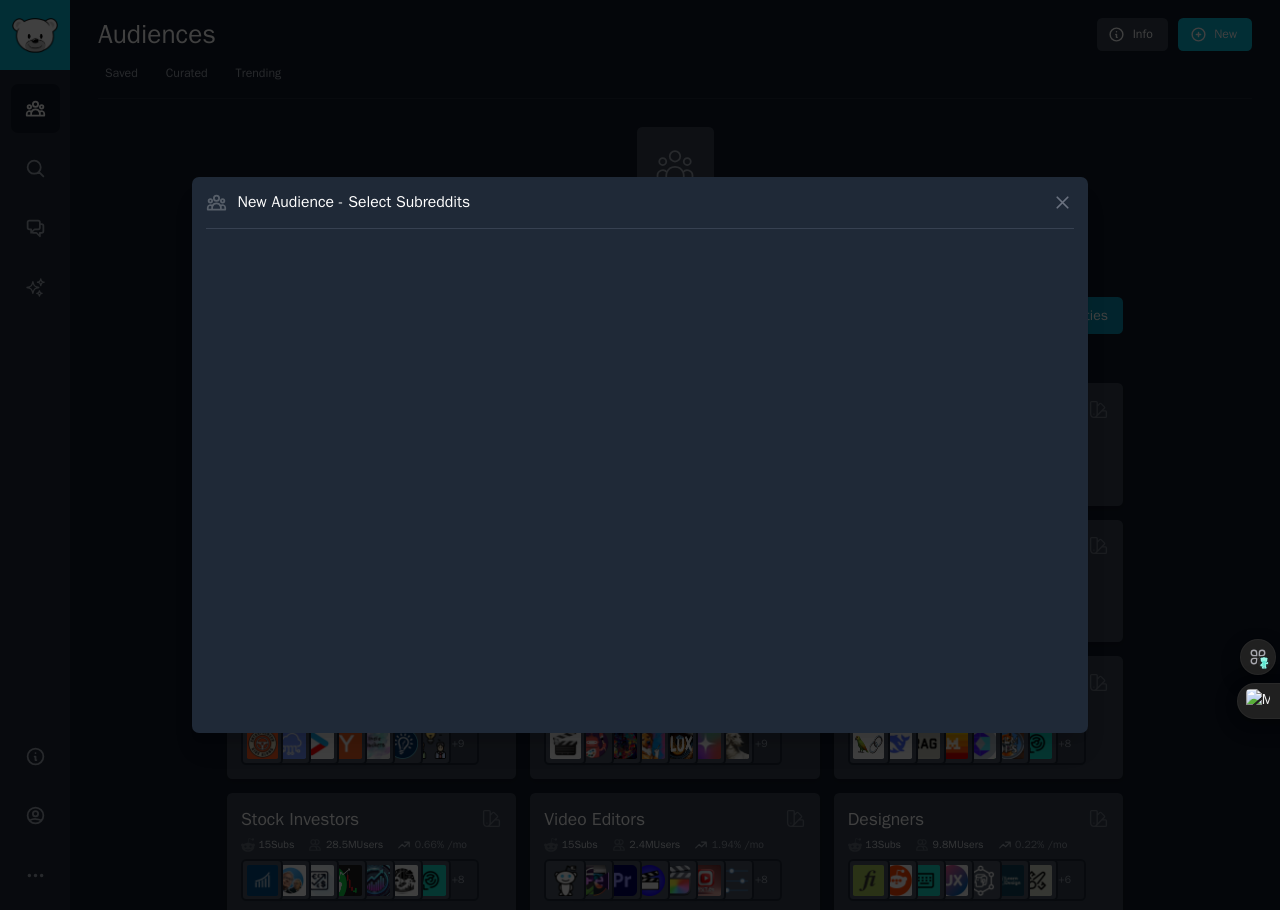 type 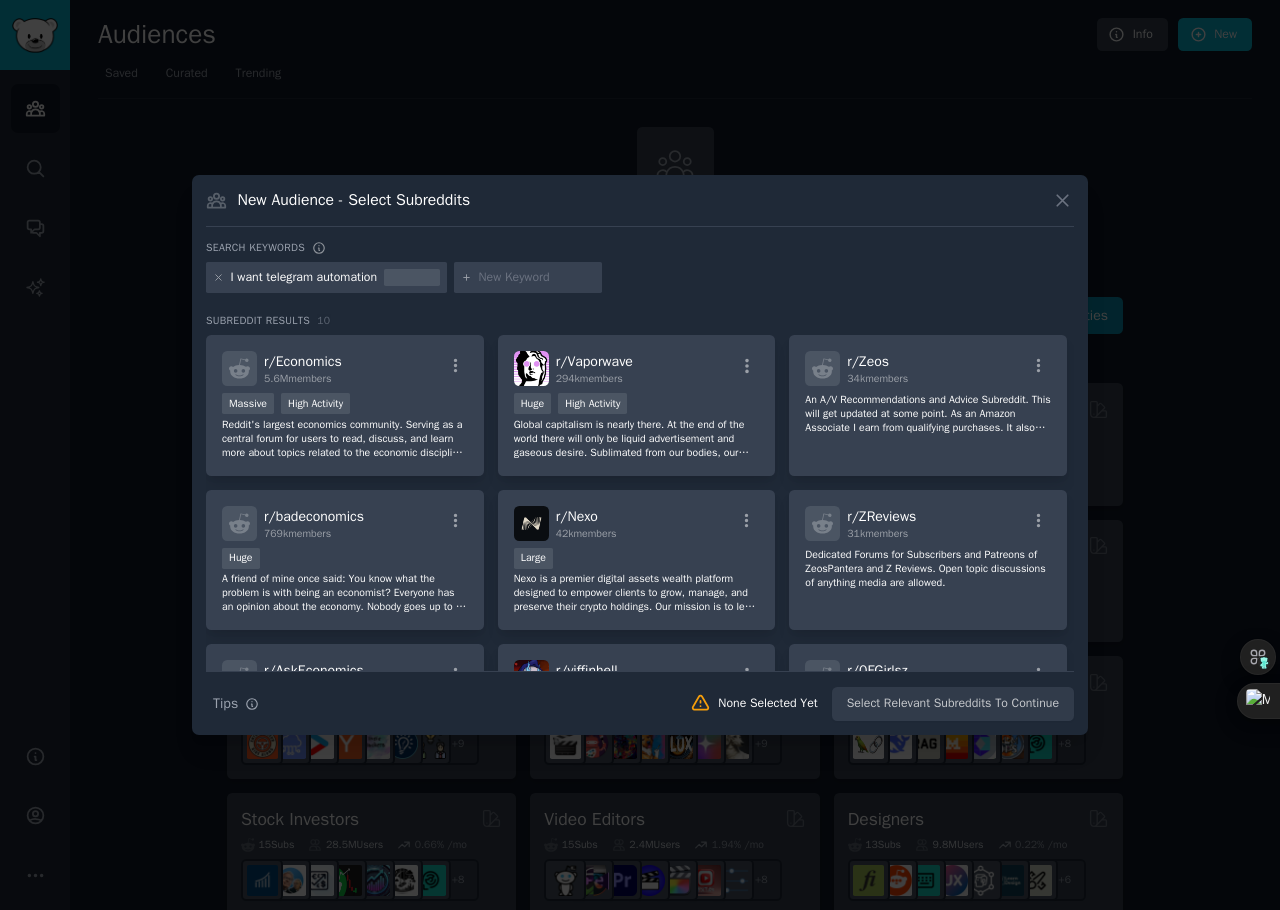 click 